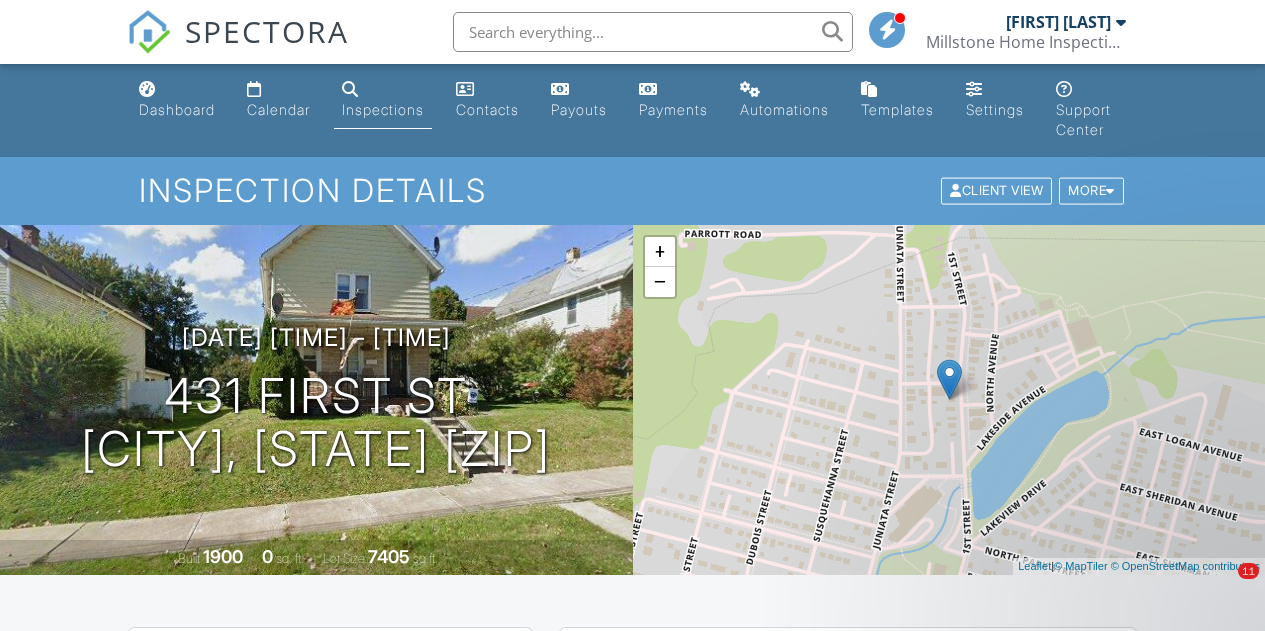 scroll, scrollTop: 1574, scrollLeft: 0, axis: vertical 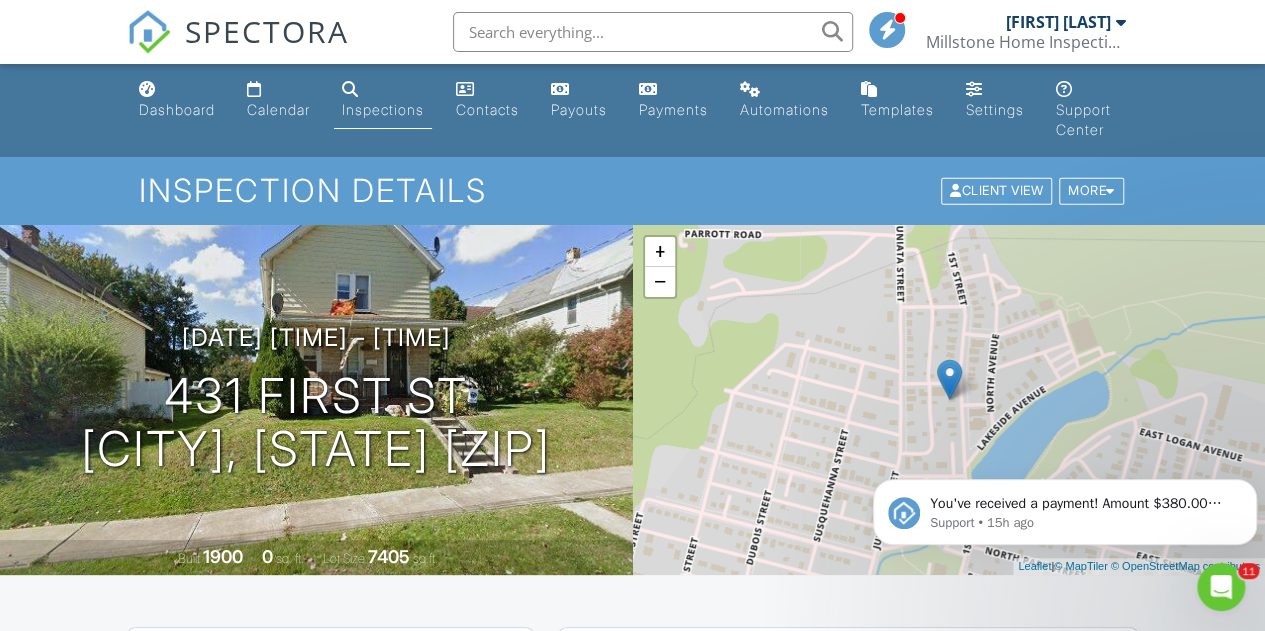 click on "Inspections" at bounding box center [383, 100] 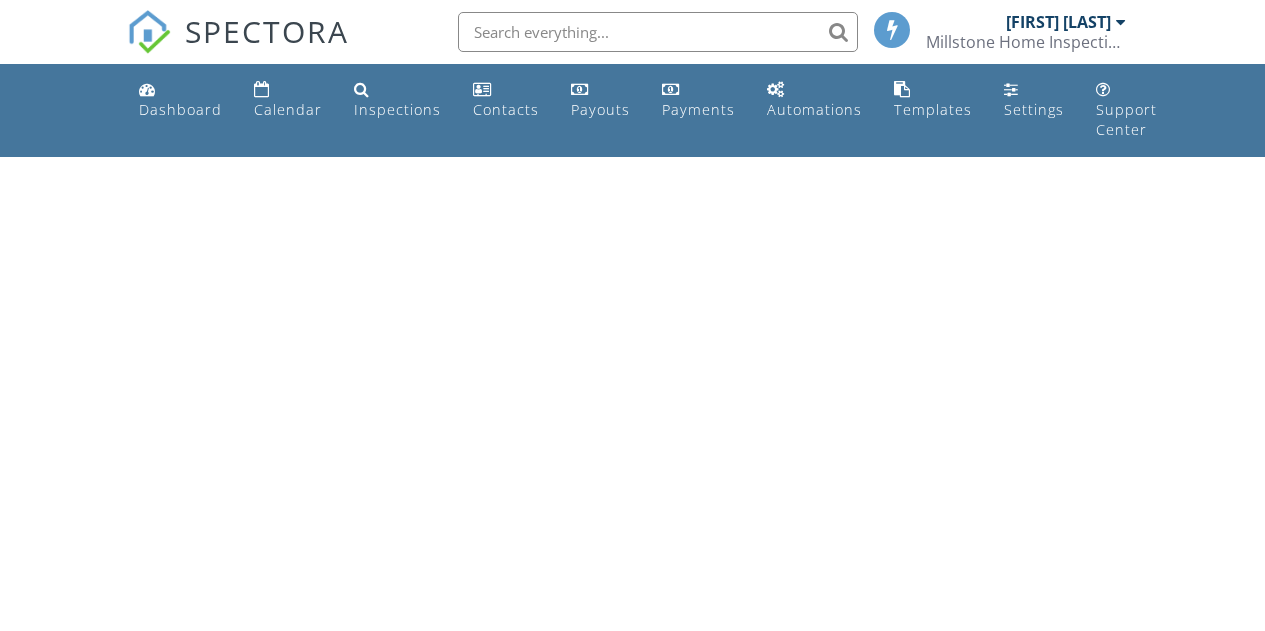 scroll, scrollTop: 0, scrollLeft: 0, axis: both 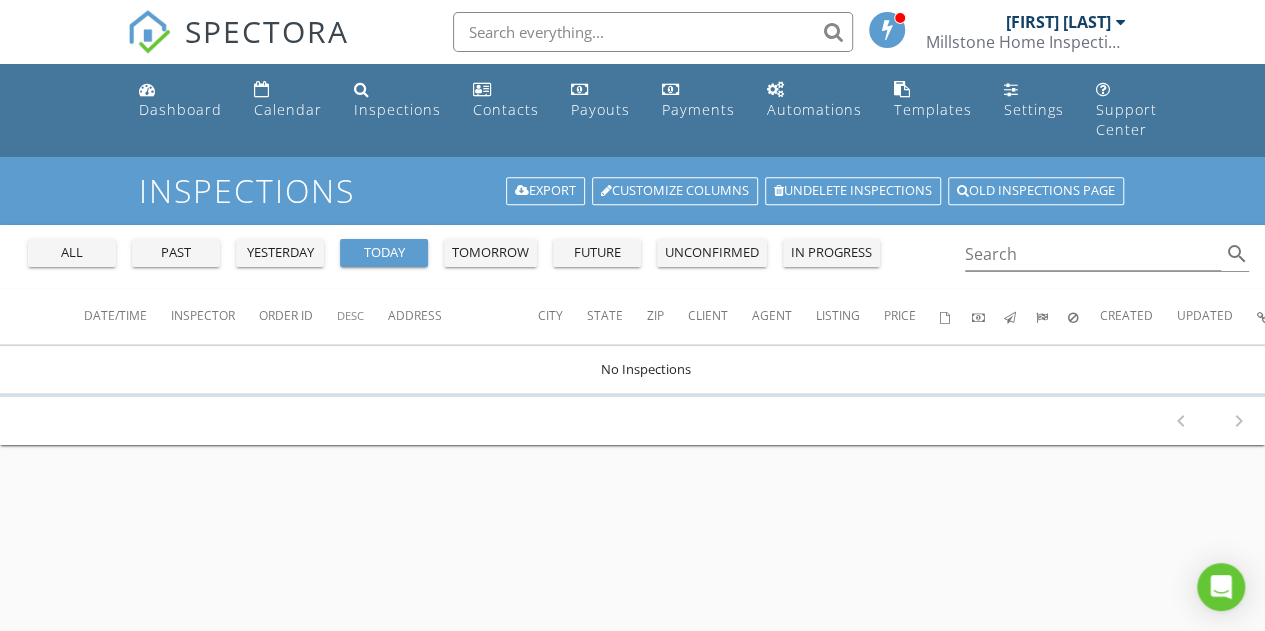 click on "all" at bounding box center (72, 253) 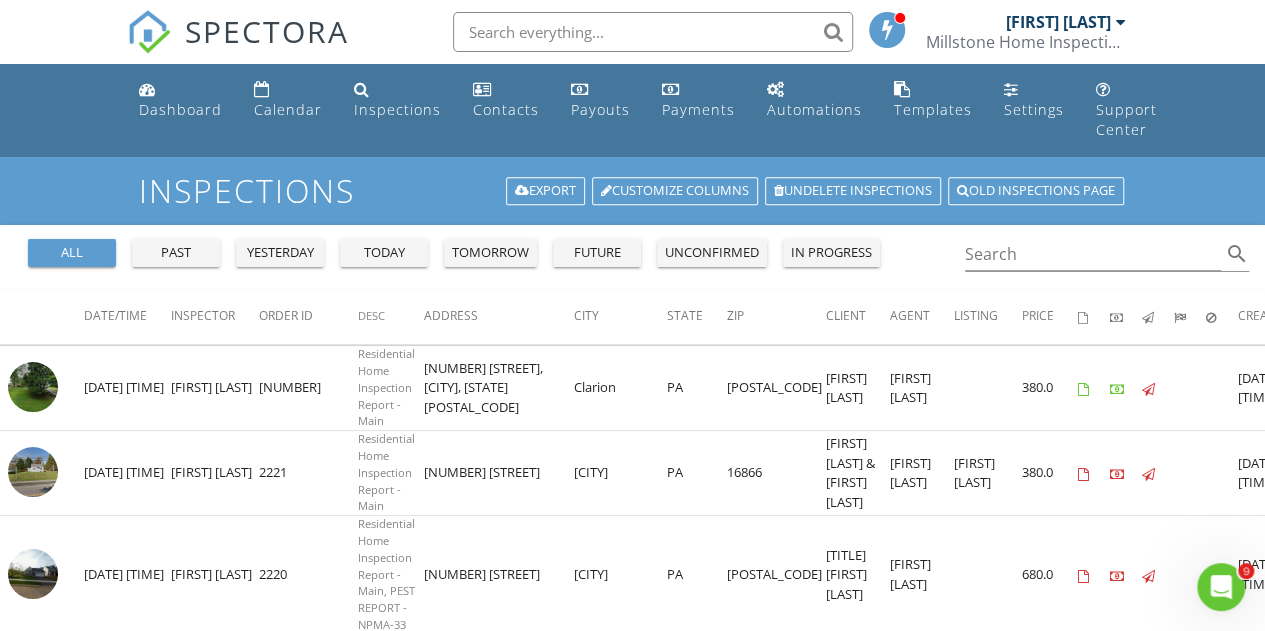 scroll, scrollTop: 0, scrollLeft: 0, axis: both 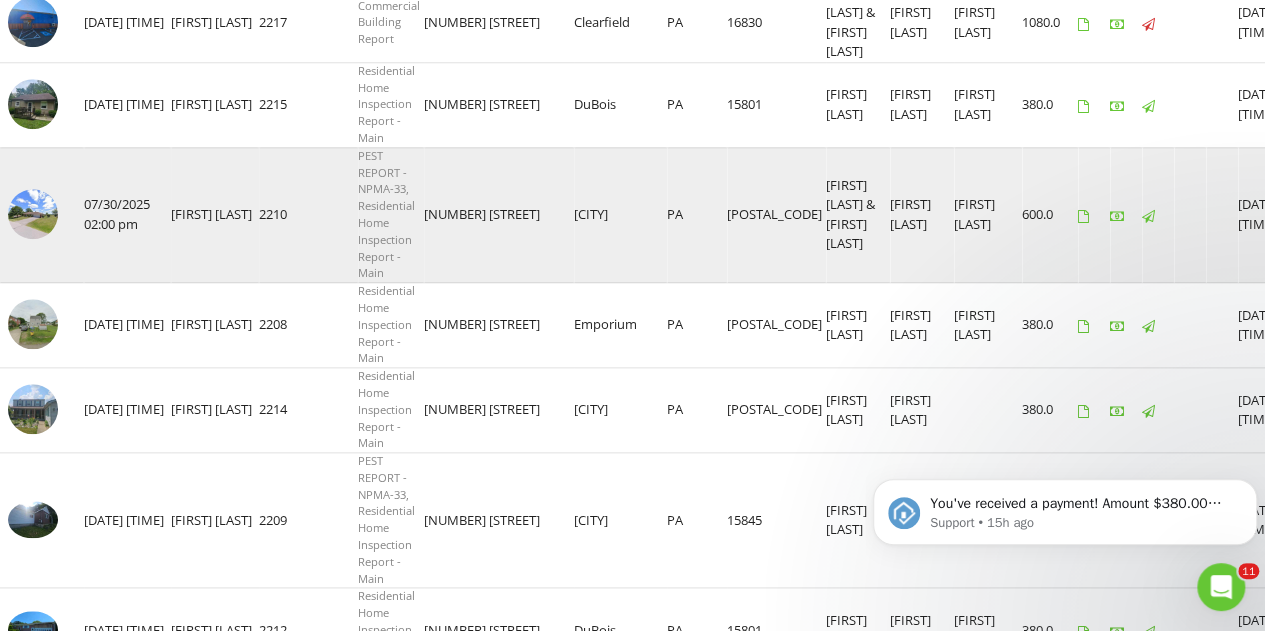 click at bounding box center [33, 214] 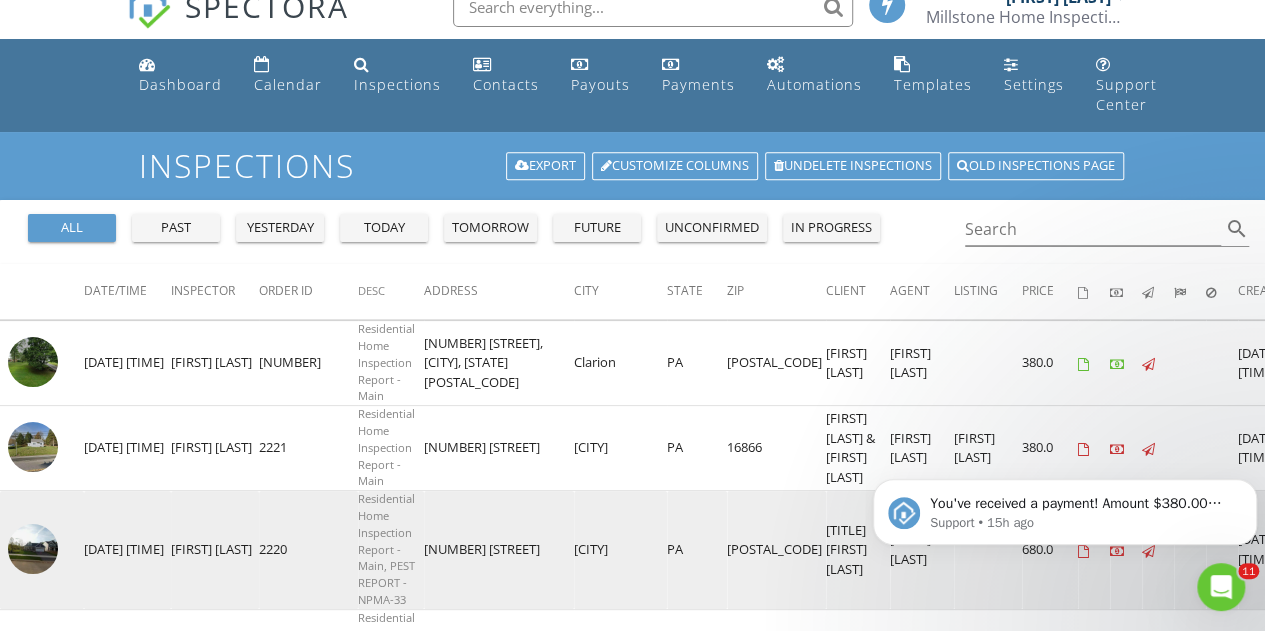 scroll, scrollTop: 0, scrollLeft: 0, axis: both 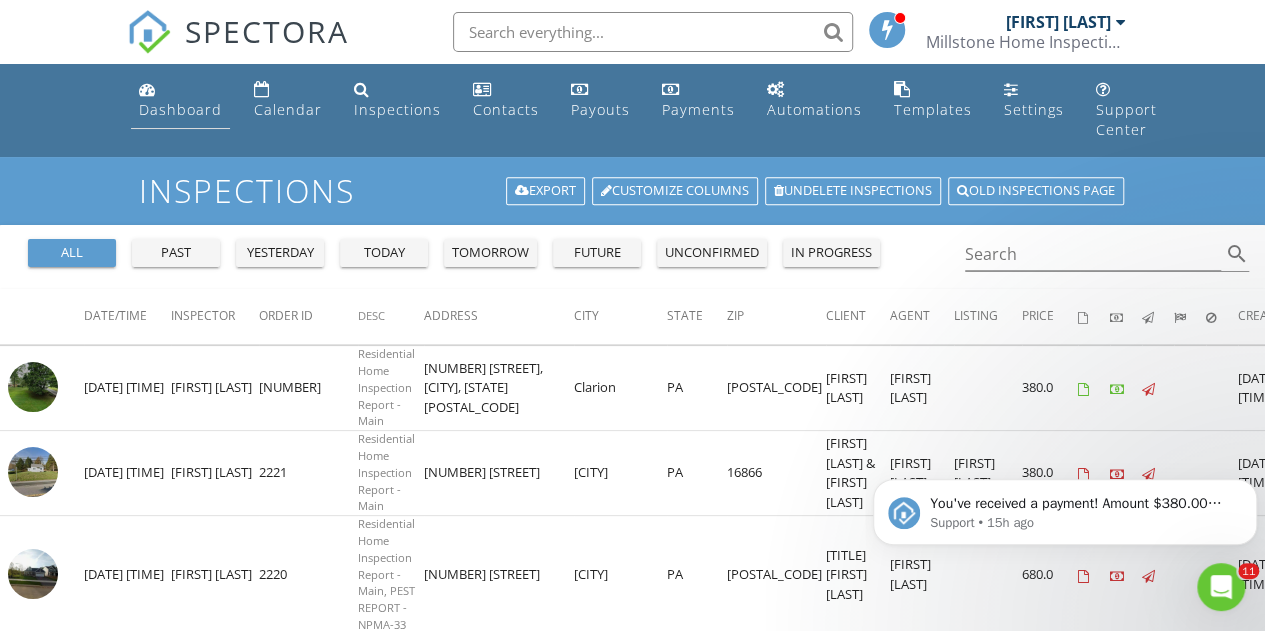 click on "Dashboard" at bounding box center [180, 109] 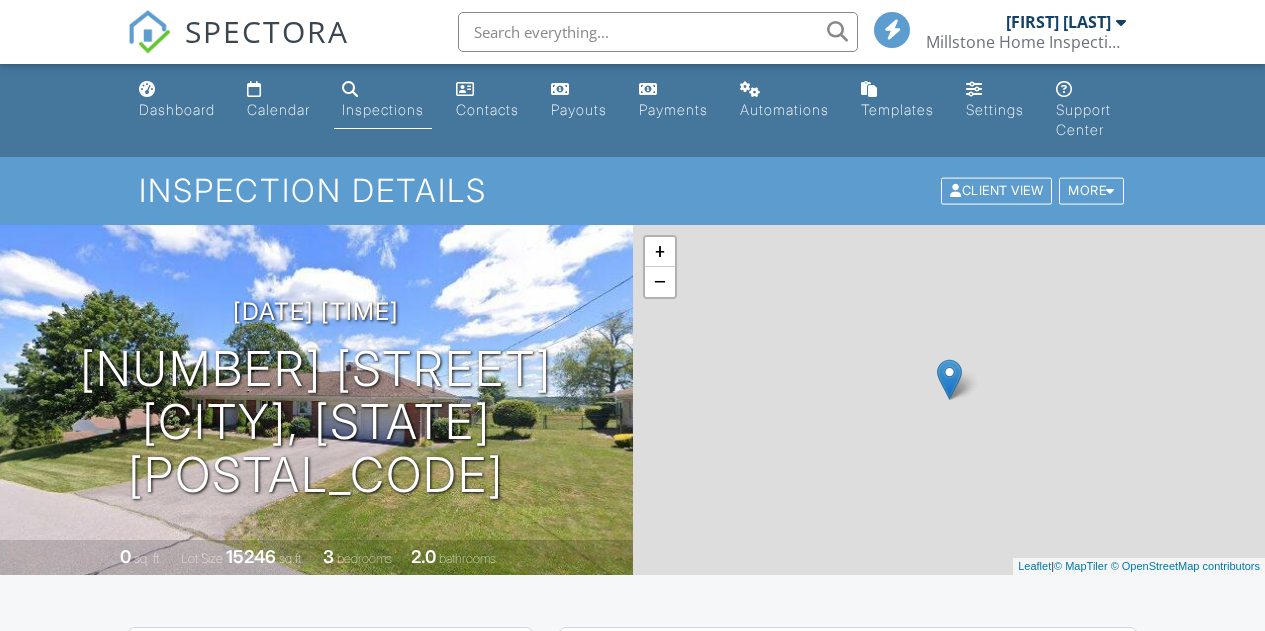 scroll, scrollTop: 0, scrollLeft: 0, axis: both 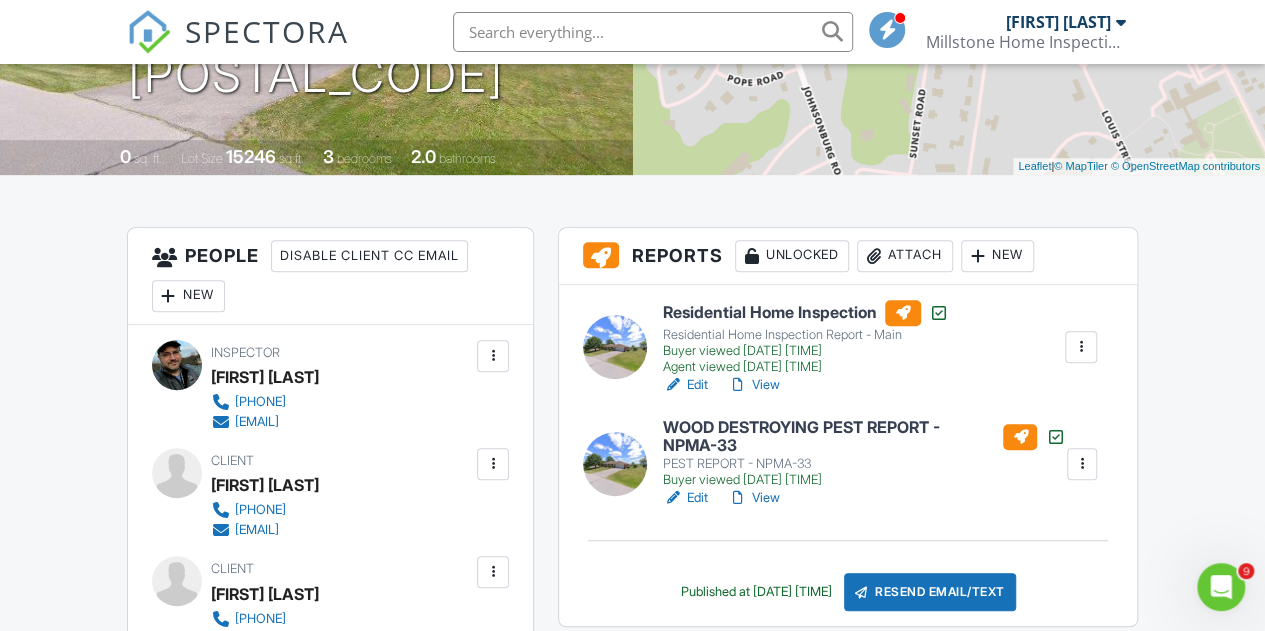 click on "Attach" at bounding box center [905, 256] 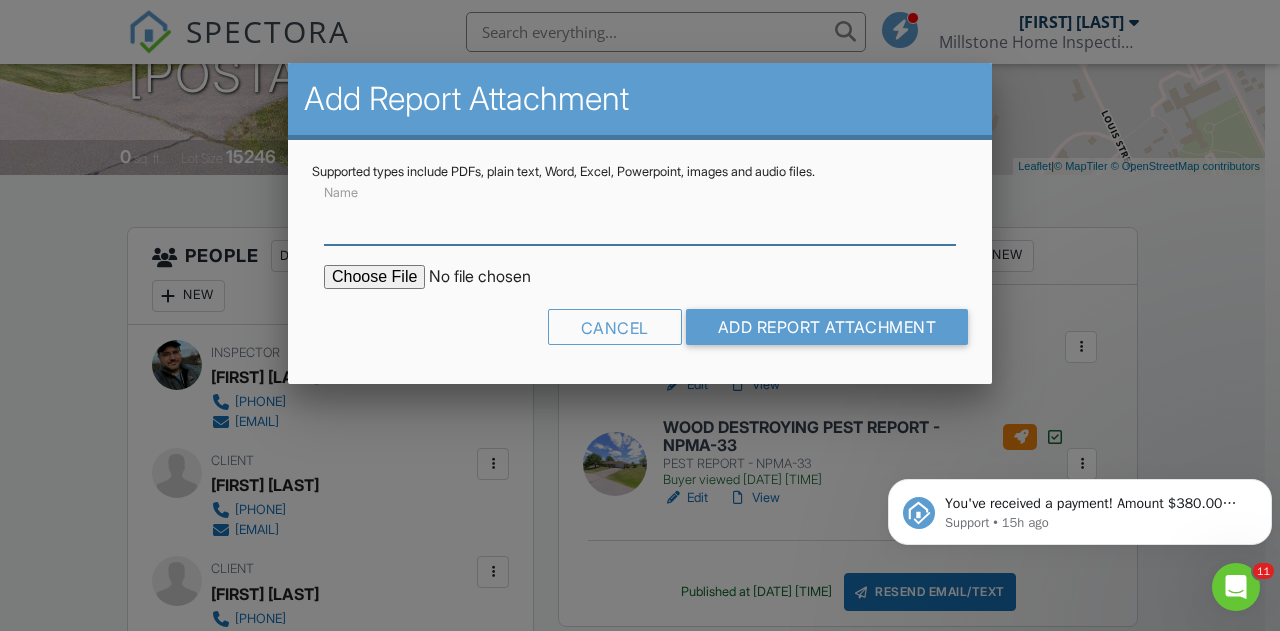 scroll, scrollTop: 0, scrollLeft: 0, axis: both 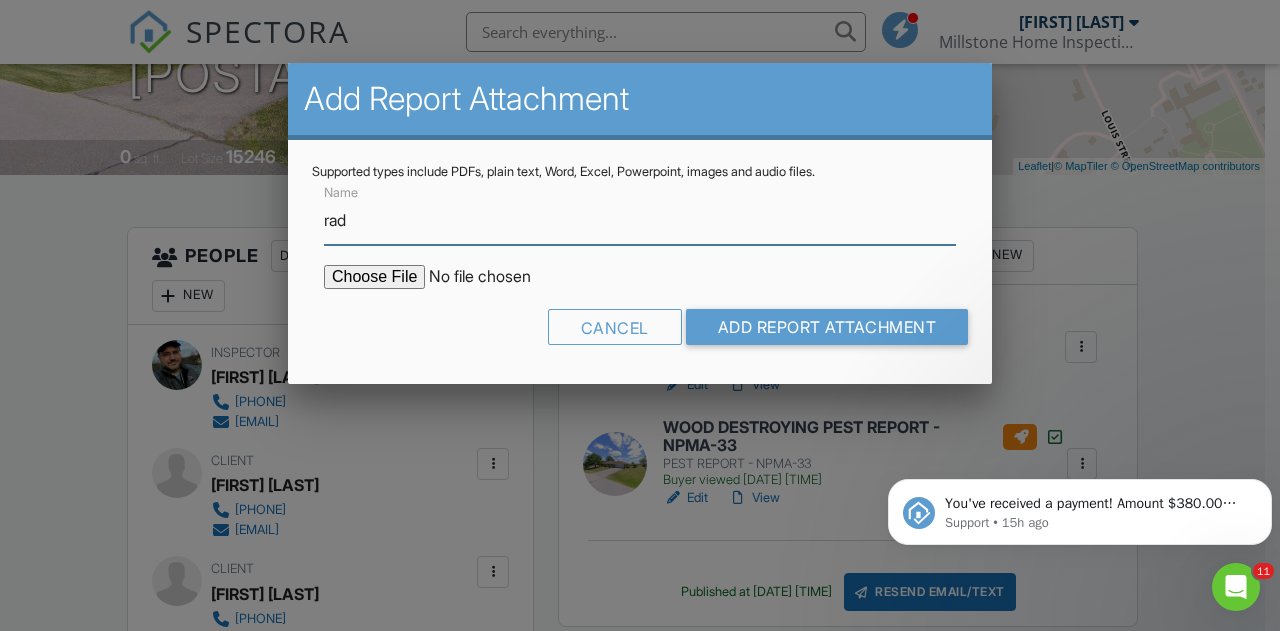 type on "Radon Test - Elevated" 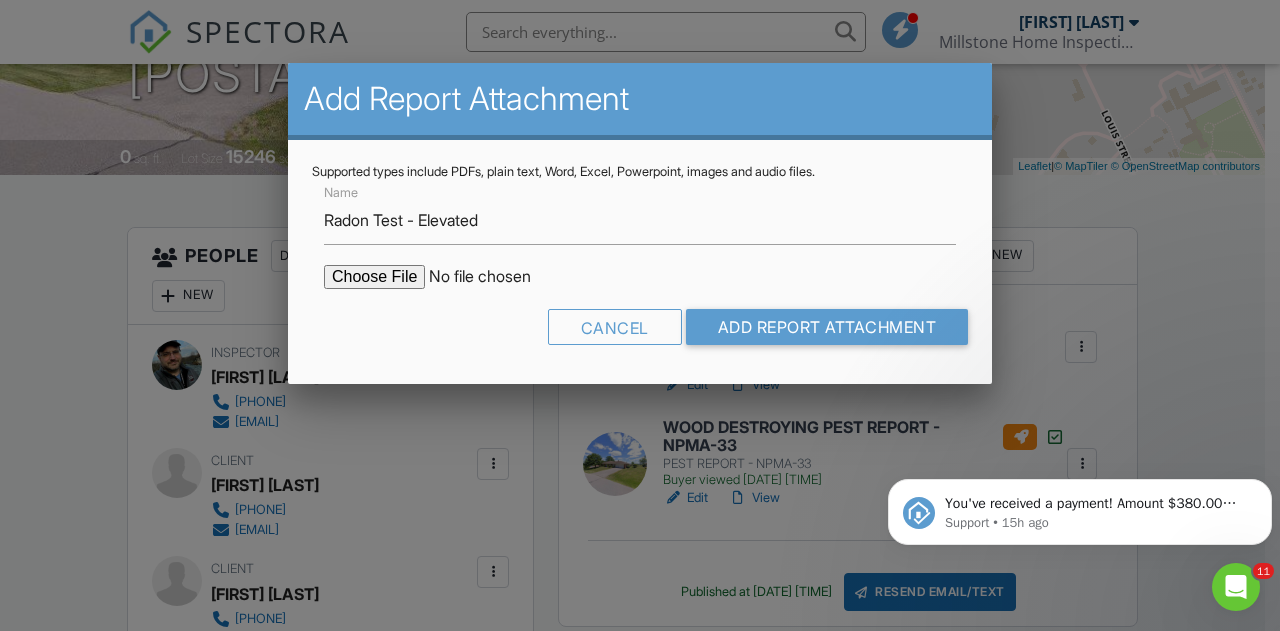 click at bounding box center [494, 277] 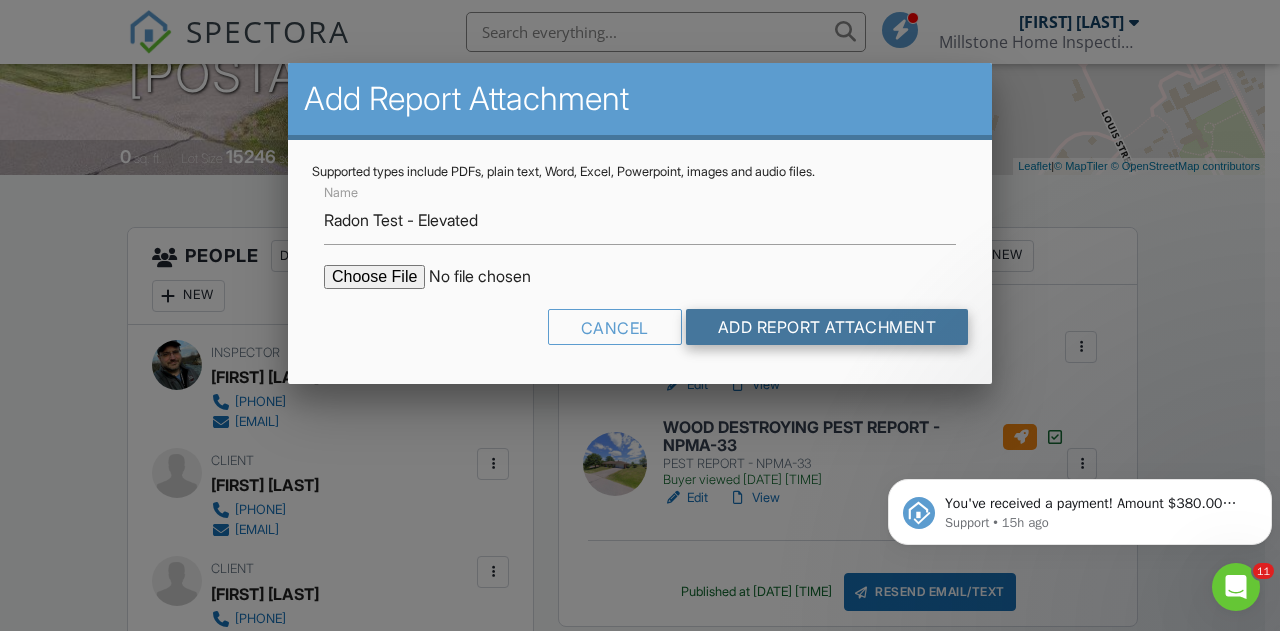 click on "Add Report Attachment" at bounding box center [827, 327] 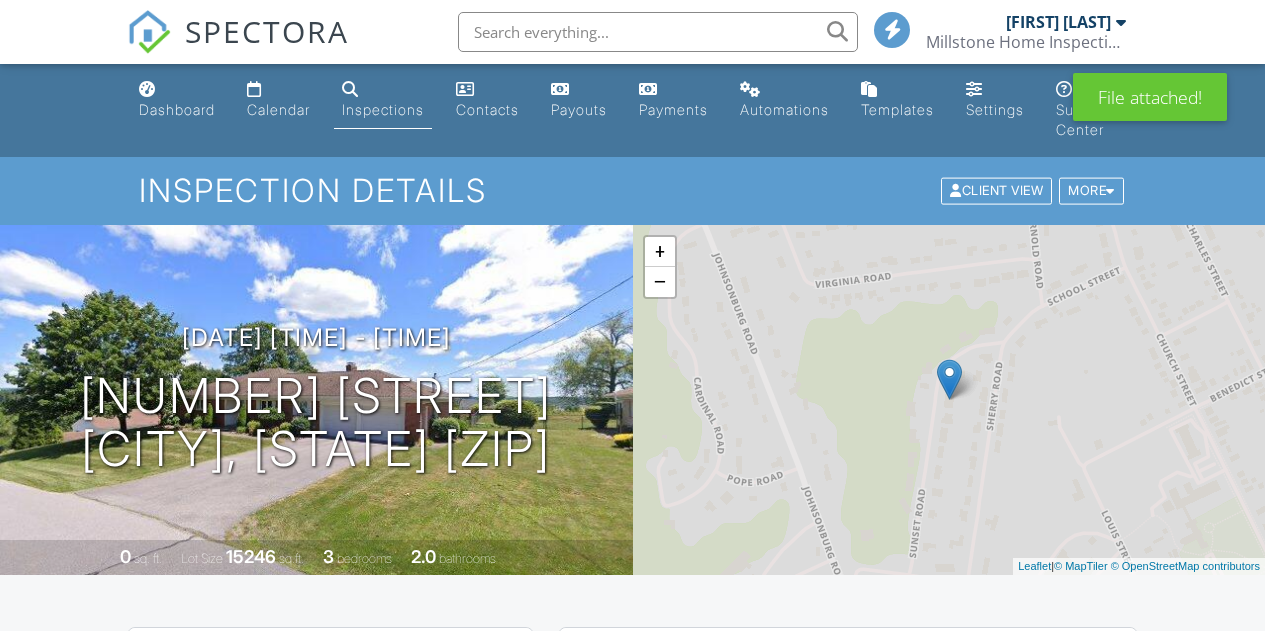 scroll, scrollTop: 0, scrollLeft: 0, axis: both 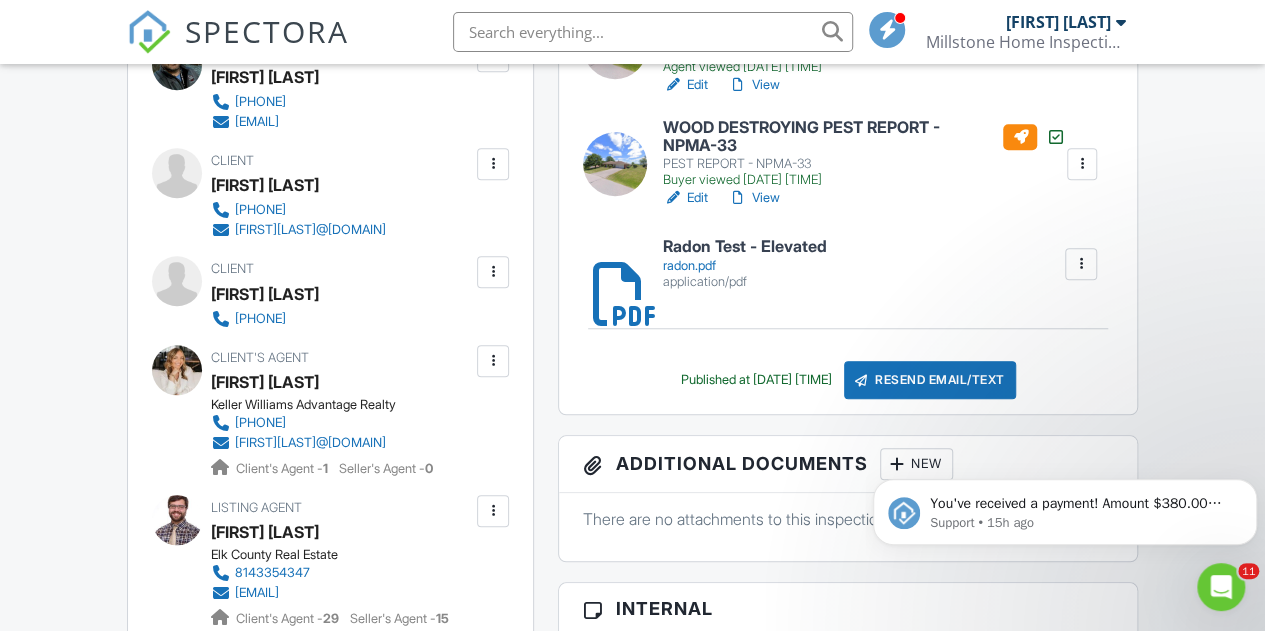 click on "Resend Email/Text" at bounding box center (930, 380) 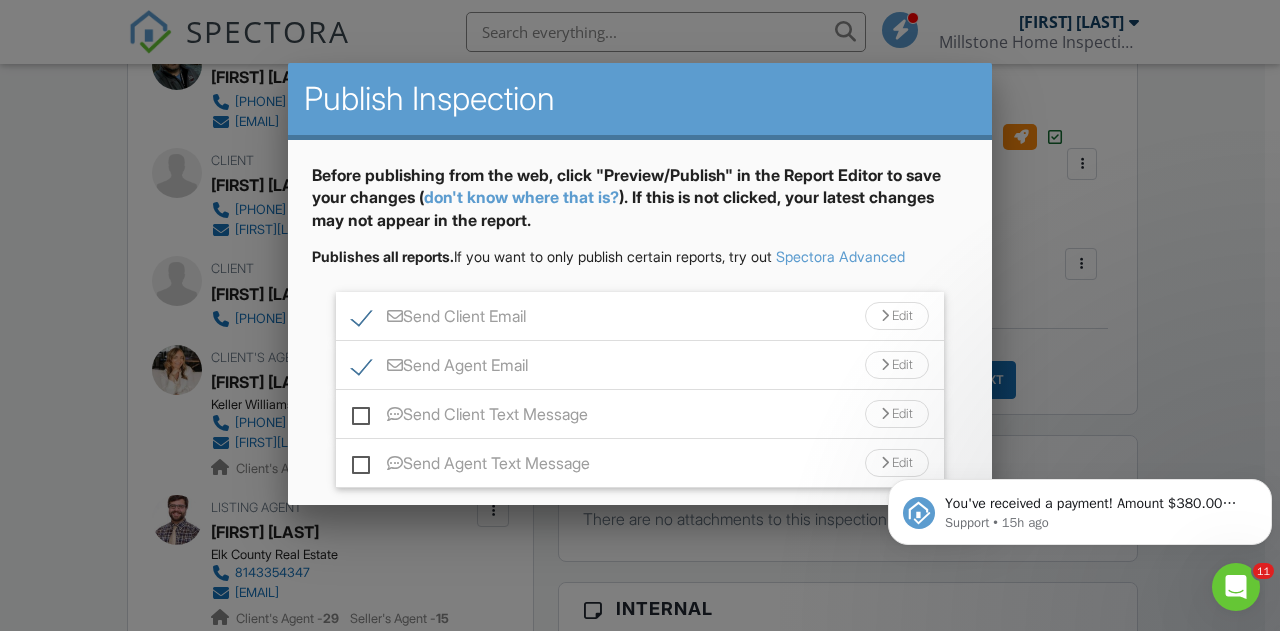 drag, startPoint x: 868, startPoint y: 311, endPoint x: 748, endPoint y: 497, distance: 221.3504 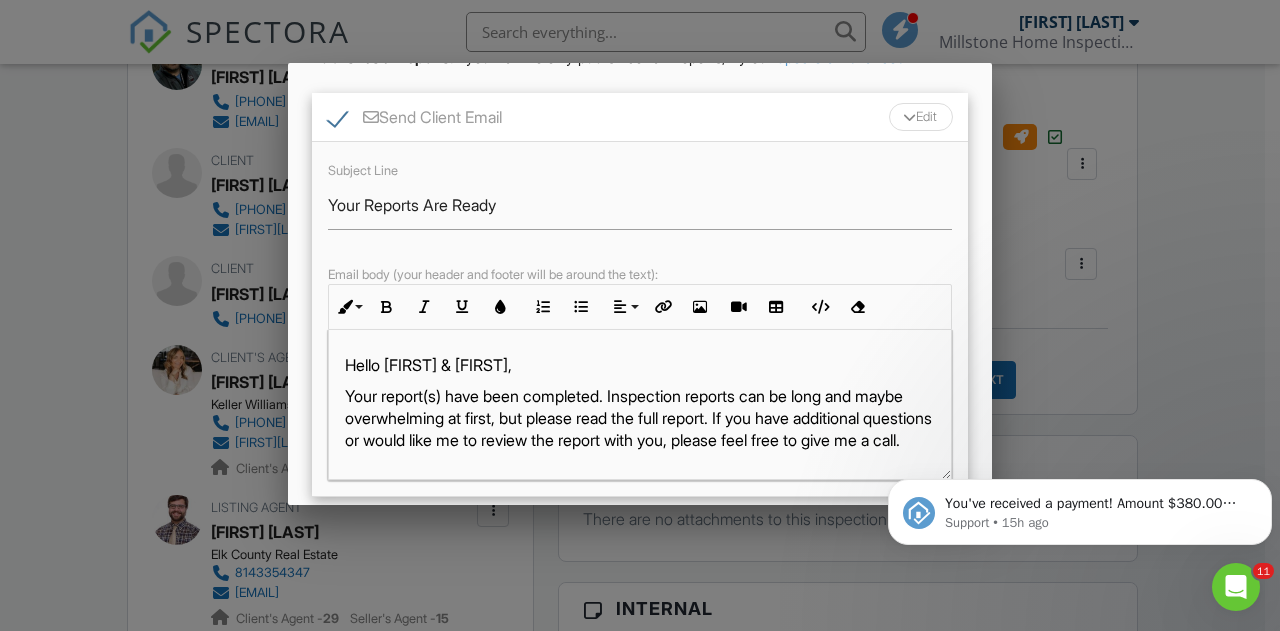 scroll, scrollTop: 200, scrollLeft: 0, axis: vertical 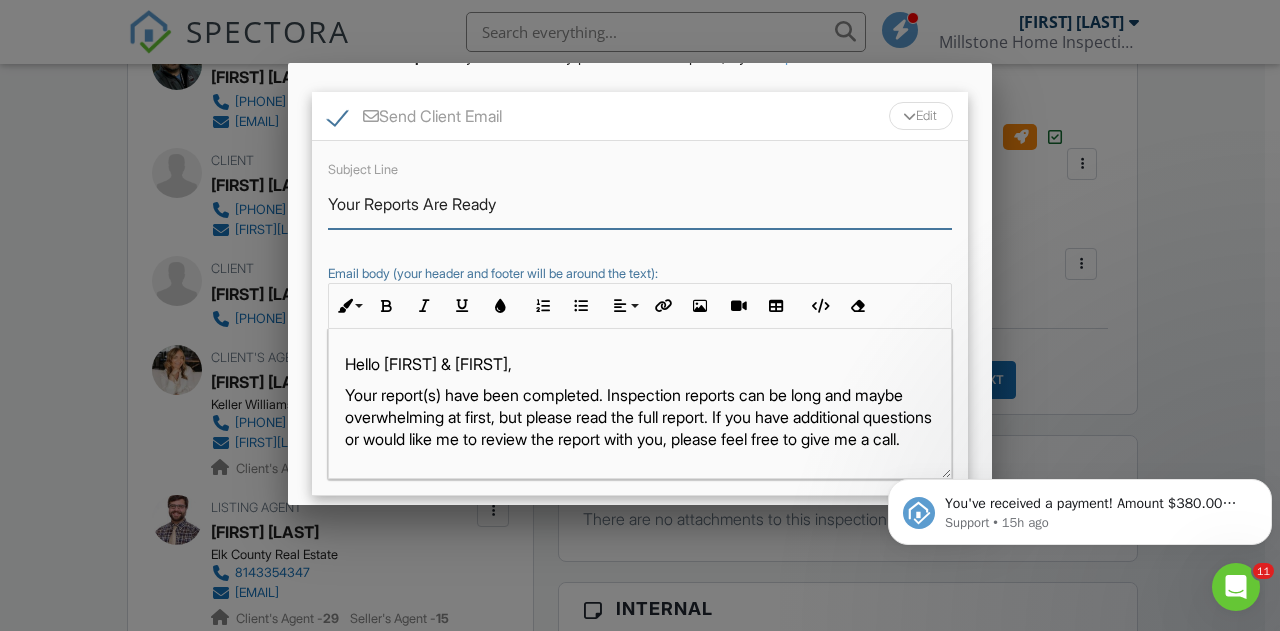 drag, startPoint x: 518, startPoint y: 199, endPoint x: 370, endPoint y: 204, distance: 148.08444 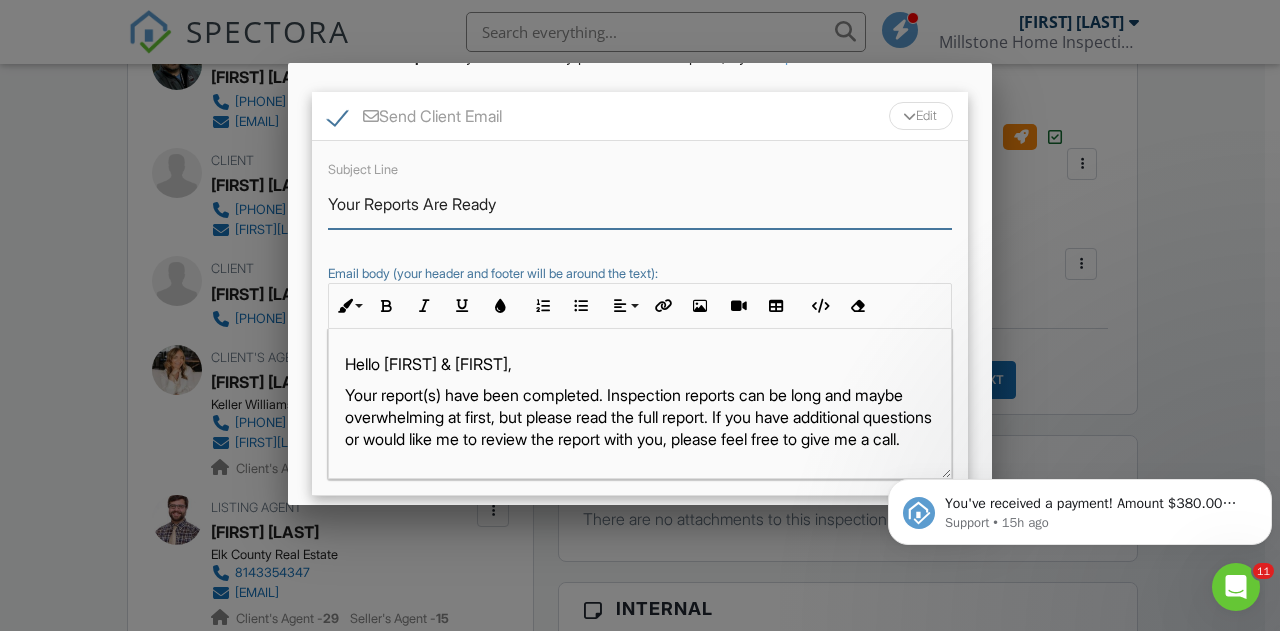 click on "Your Reports Are Ready" at bounding box center [640, 204] 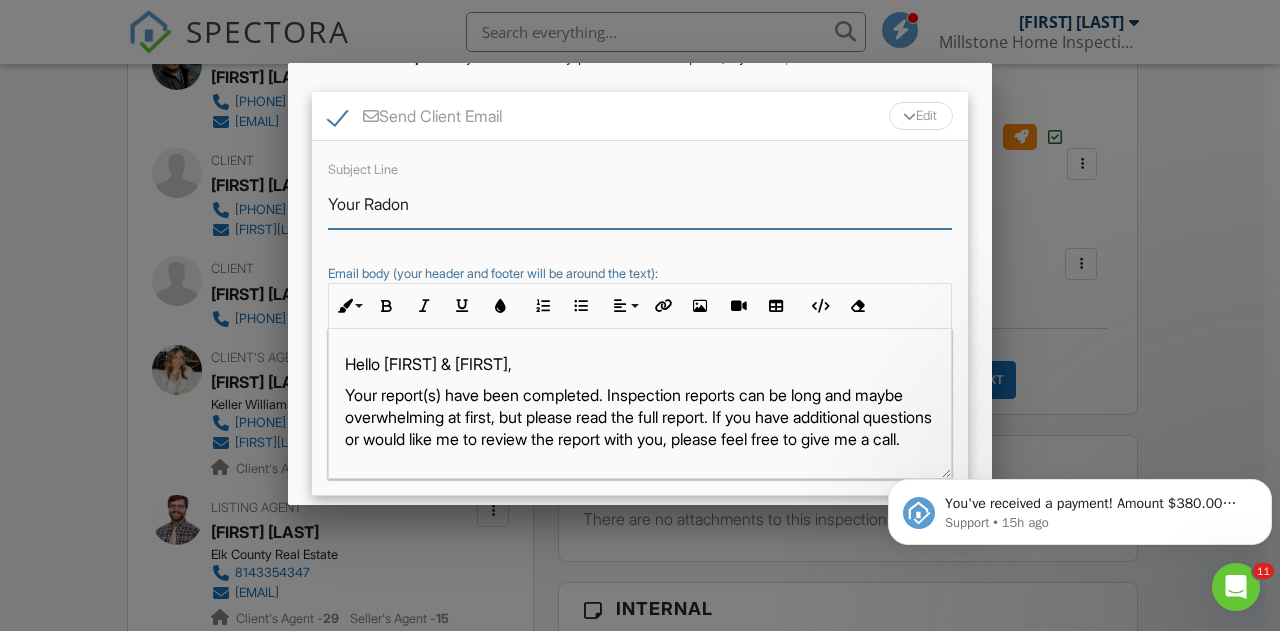 type on "Your Radon Results - Elevated" 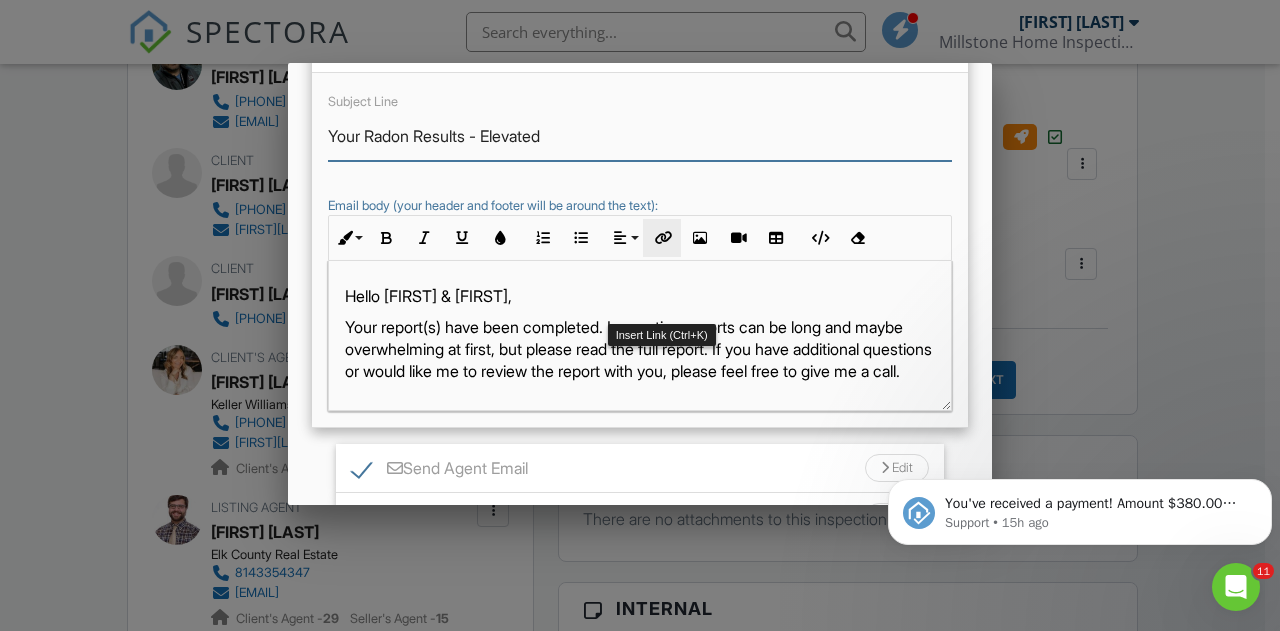 scroll, scrollTop: 400, scrollLeft: 0, axis: vertical 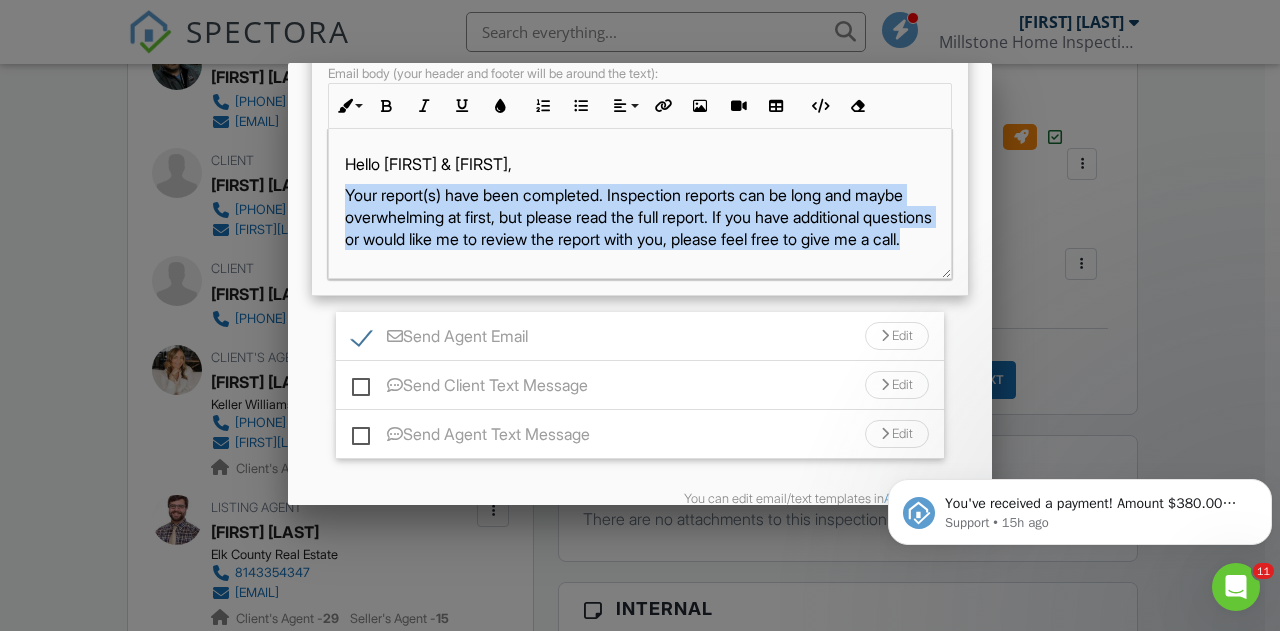 drag, startPoint x: 550, startPoint y: 261, endPoint x: 371, endPoint y: 209, distance: 186.4001 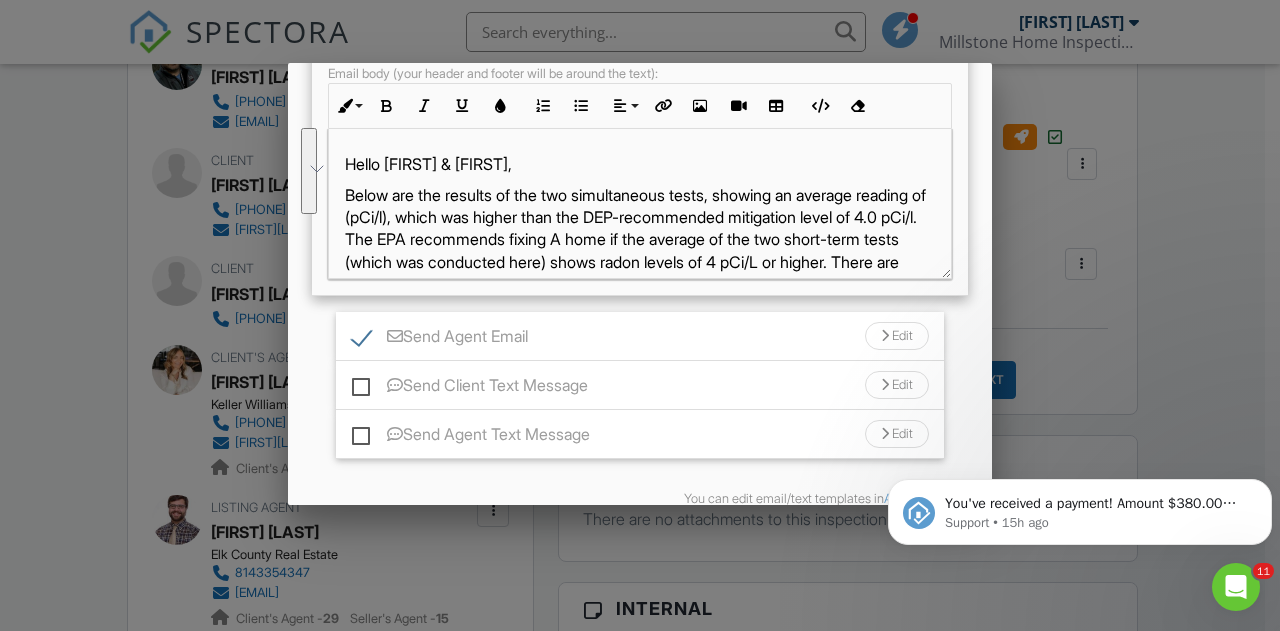 scroll, scrollTop: 195, scrollLeft: 0, axis: vertical 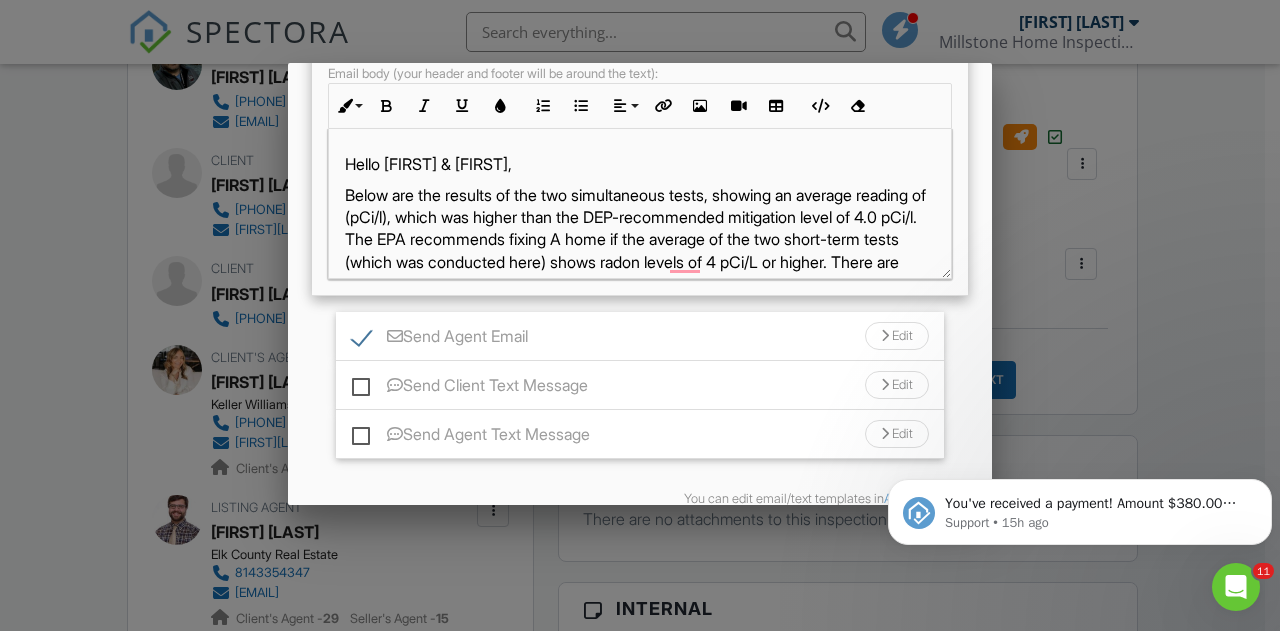 click on "Below are the results of the two simultaneous tests, showing an average reading of (pCi/l), which was higher than the DEP-recommended mitigation level of 4.0 pCi/l. The EPA recommends fixing A home if the average of the two short-term tests (which was conducted here) shows radon levels of 4 pCi/L or higher. There are relatively inexpensive corrective measures that can be implemented in most cases to lower elevated levels in a home. There are relatively inexpensive corrective measures that can be implemented in most cases to lower elevated levels in a home. The cost for these systems is usually between $1400 to $1800. Mitigating elevated radon is not required, but is highly recommended by the EPA. If you choose to have a mitigation system installed, many companies can guarantee that they will achieve results below the 4.0 pCi/L level. If you need help finding an installer, contact me or your realtor. You can view them by clicking this link:" at bounding box center (640, 340) 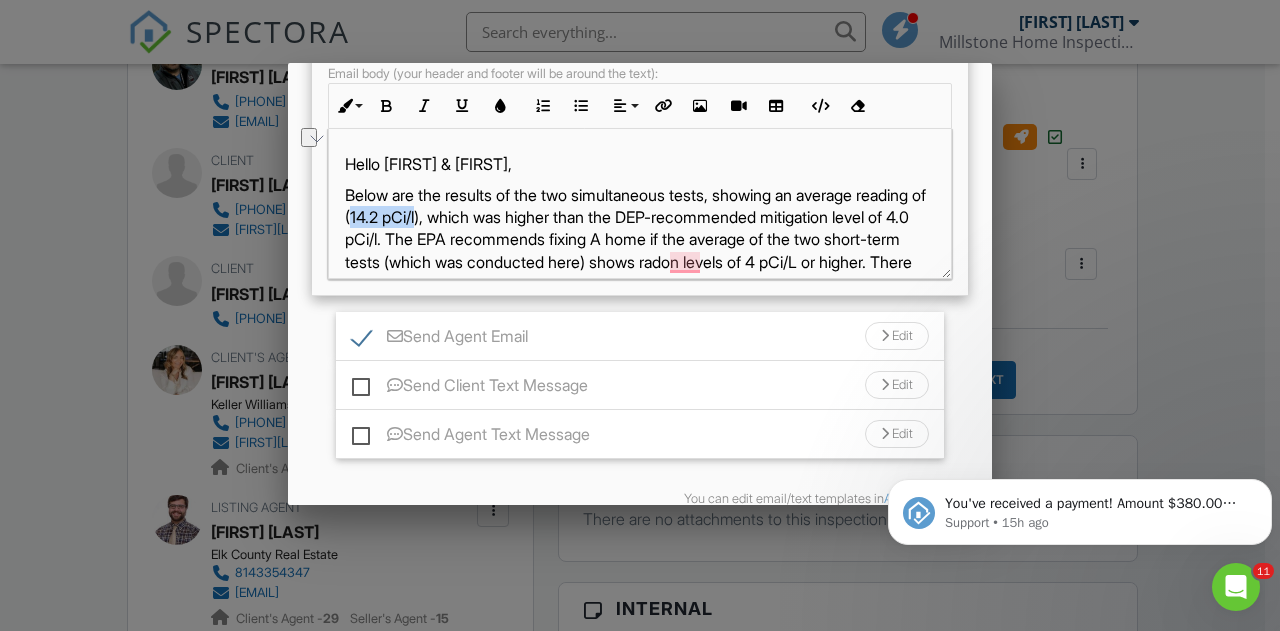 drag, startPoint x: 503, startPoint y: 214, endPoint x: 431, endPoint y: 215, distance: 72.00694 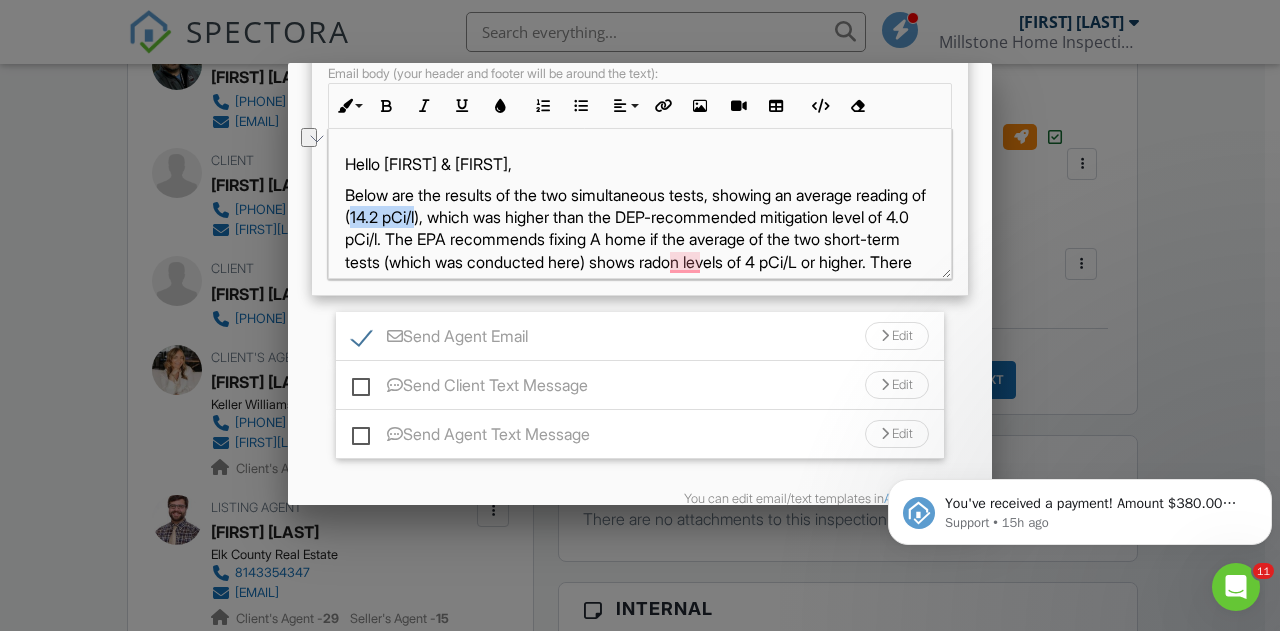 click on "Below are the results of the two simultaneous tests, showing an average reading of (14.2 pCi/l), which was higher than the DEP-recommended mitigation level of 4.0 pCi/l. The EPA recommends fixing A home if the average of the two short-term tests (which was conducted here) shows radon levels of 4 pCi/L or higher. There are relatively inexpensive corrective measures that can be implemented in most cases to lower elevated levels in a home. There are relatively inexpensive corrective measures that can be implemented in most cases to lower elevated levels in a home. The cost for these systems is usually between $1400 to $1800. Mitigating elevated radon is not required, but is highly recommended by the EPA. If you choose to have a mitigation system installed, many companies can guarantee that they will achieve results below the 4.0 pCi/L level. If you need help finding an installer, contact me or your realtor. You can view them by clicking this link:" at bounding box center (640, 340) 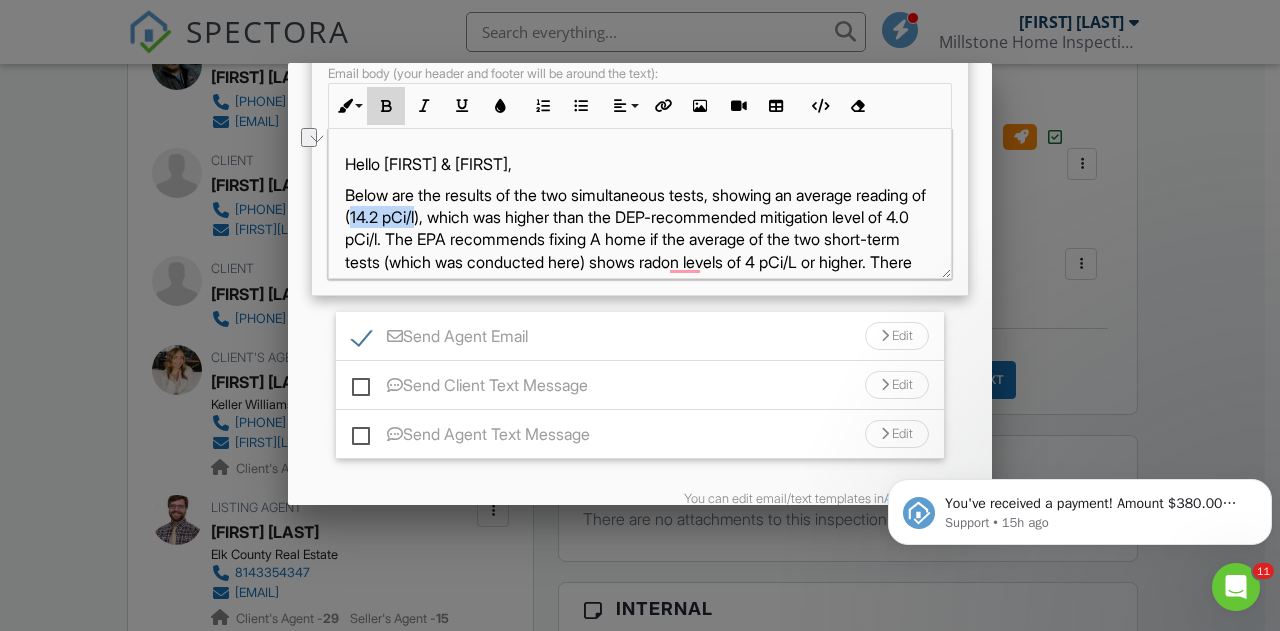 click at bounding box center [386, 106] 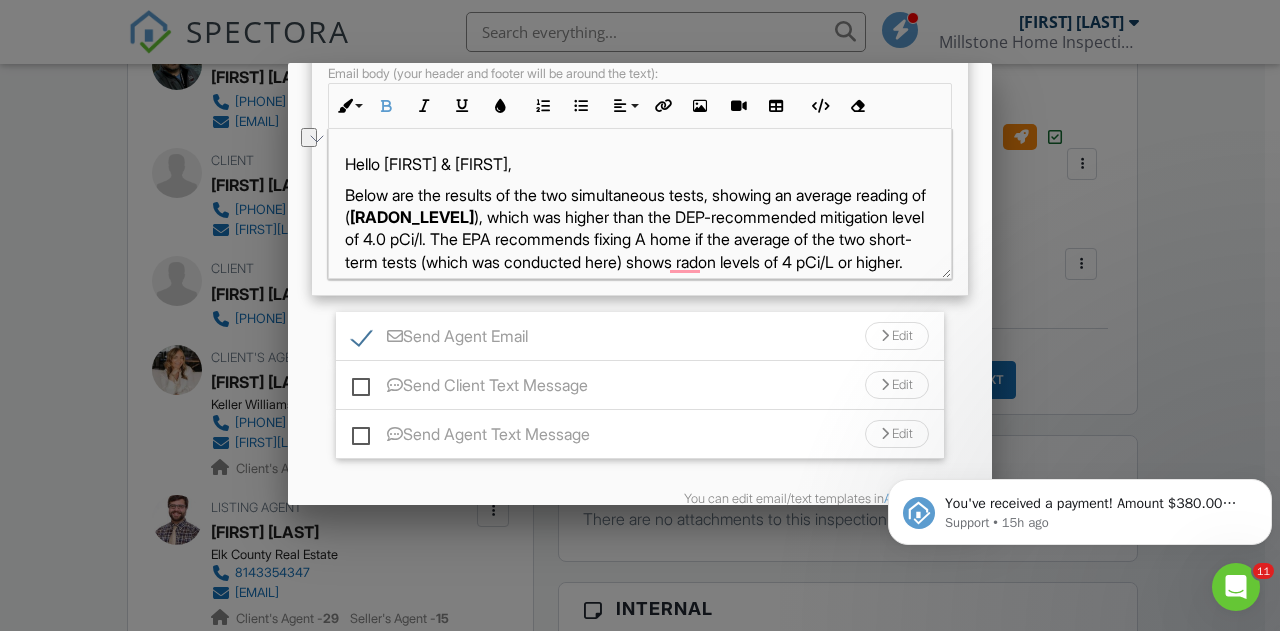 scroll, scrollTop: 76, scrollLeft: 0, axis: vertical 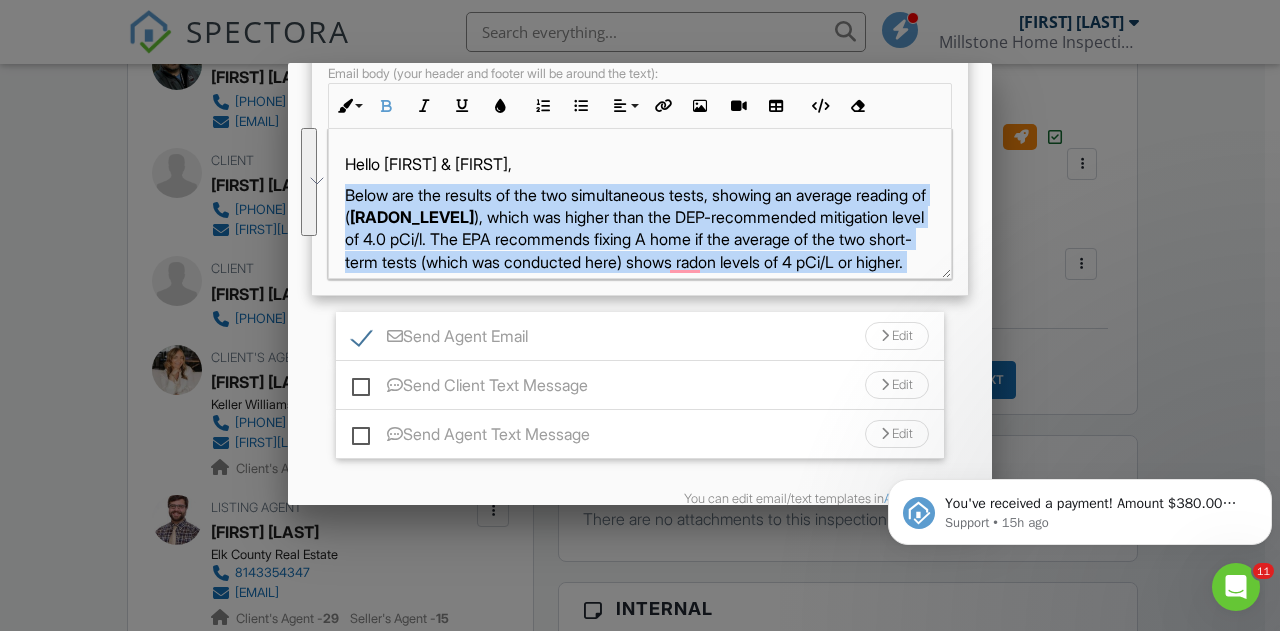 drag, startPoint x: 587, startPoint y: 181, endPoint x: 344, endPoint y: 193, distance: 243.29611 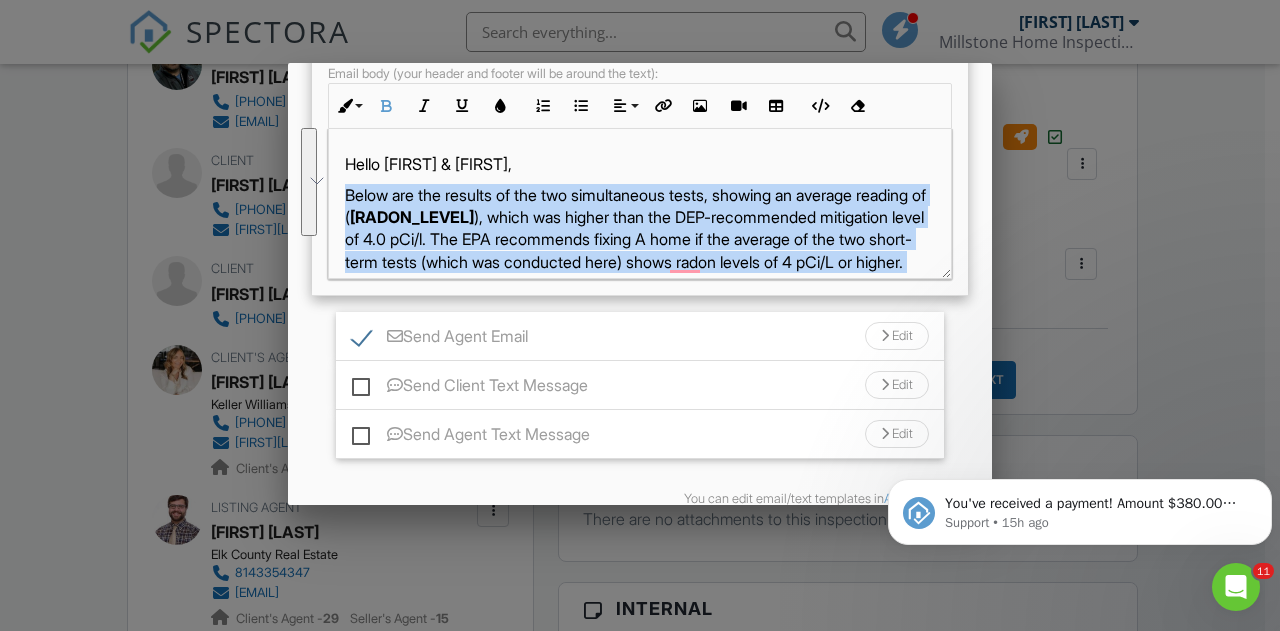 click on "Below are the results of the two simultaneous tests, showing an average reading of ( 14.2 pCi/l ), which was higher than the DEP-recommended mitigation level of 4.0 pCi/l. The EPA recommends fixing A home if the average of the two short-term tests (which was conducted here) shows radon levels of 4 pCi/L or higher. There are relatively inexpensive corrective measures that can be implemented in most cases to lower elevated levels in a home. There are relatively inexpensive corrective measures that can be implemented in most cases to lower elevated levels in a home. The cost for these systems is usually between $1400 to $1800. Mitigating elevated radon is not required, but is highly recommended by the EPA. If you choose to have a mitigation system installed, many companies can guarantee that they will achieve results below the 4.0 pCi/L level. If you need help finding an installer, contact me or your realtor. You can view them by clicking this link:" at bounding box center (640, 340) 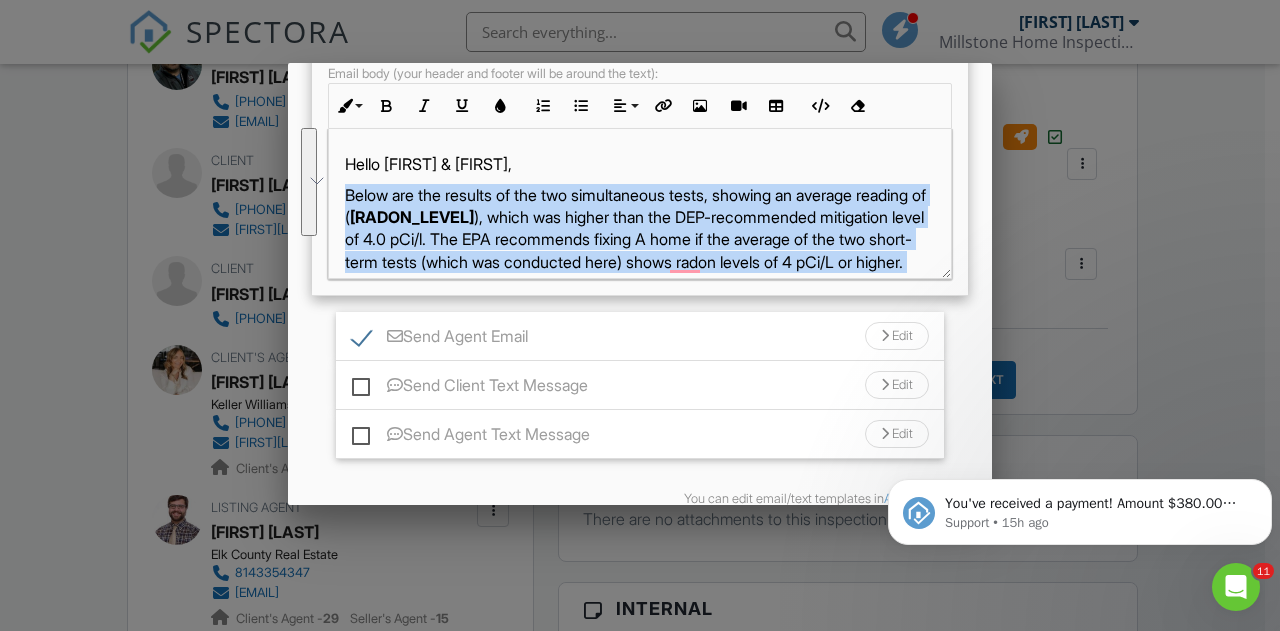 copy on "Below are the results of the two simultaneous tests, showing an average reading of ( 14.2 pCi/l ), which was higher than the DEP-recommended mitigation level of 4.0 pCi/l. The EPA recommends fixing A home if the average of the two short-term tests (which was conducted here) shows radon levels of 4 pCi/L or higher." 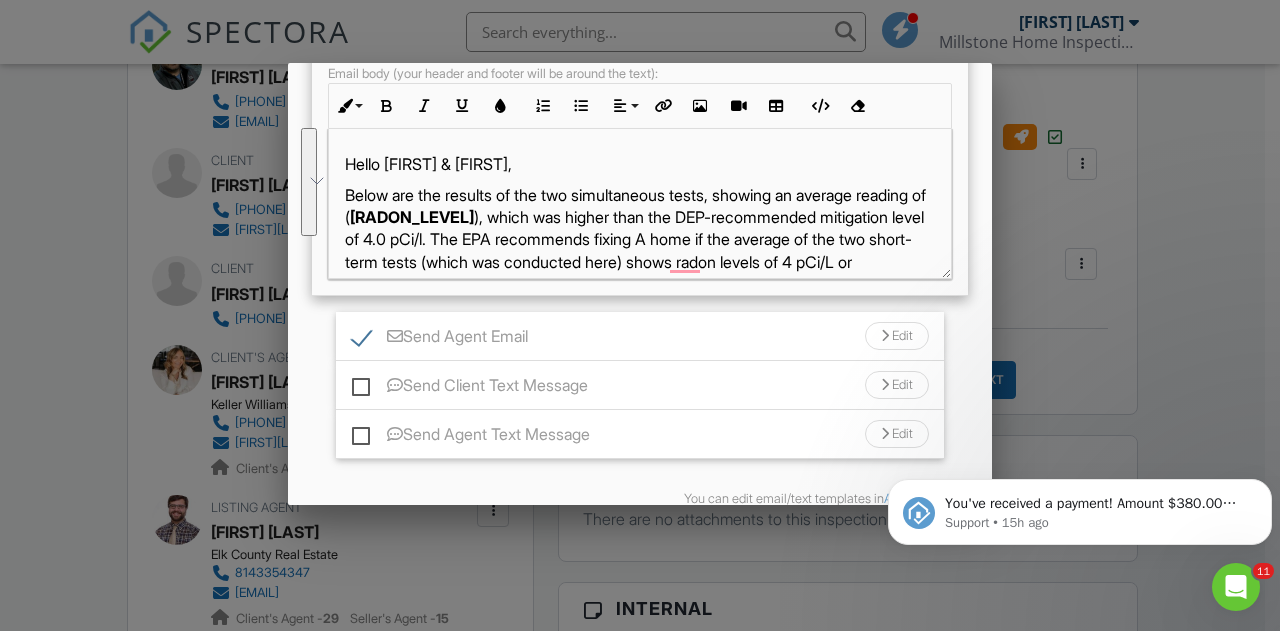 click at bounding box center [885, 336] 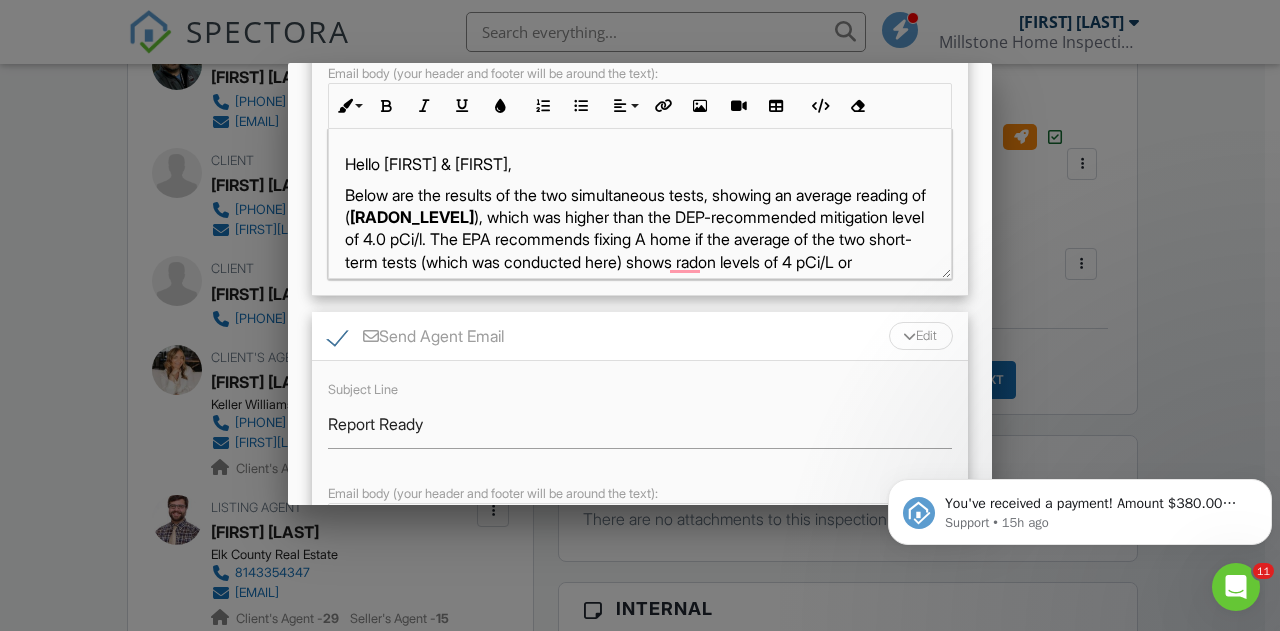 scroll, scrollTop: 500, scrollLeft: 0, axis: vertical 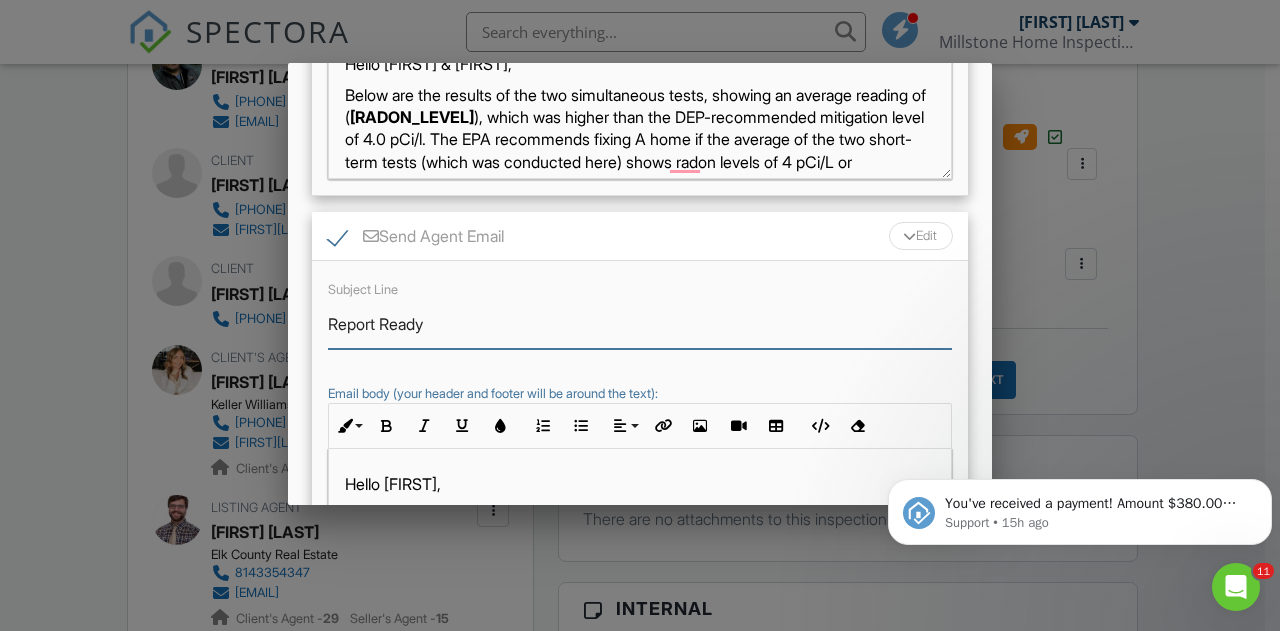 drag, startPoint x: 450, startPoint y: 325, endPoint x: 326, endPoint y: 315, distance: 124.40257 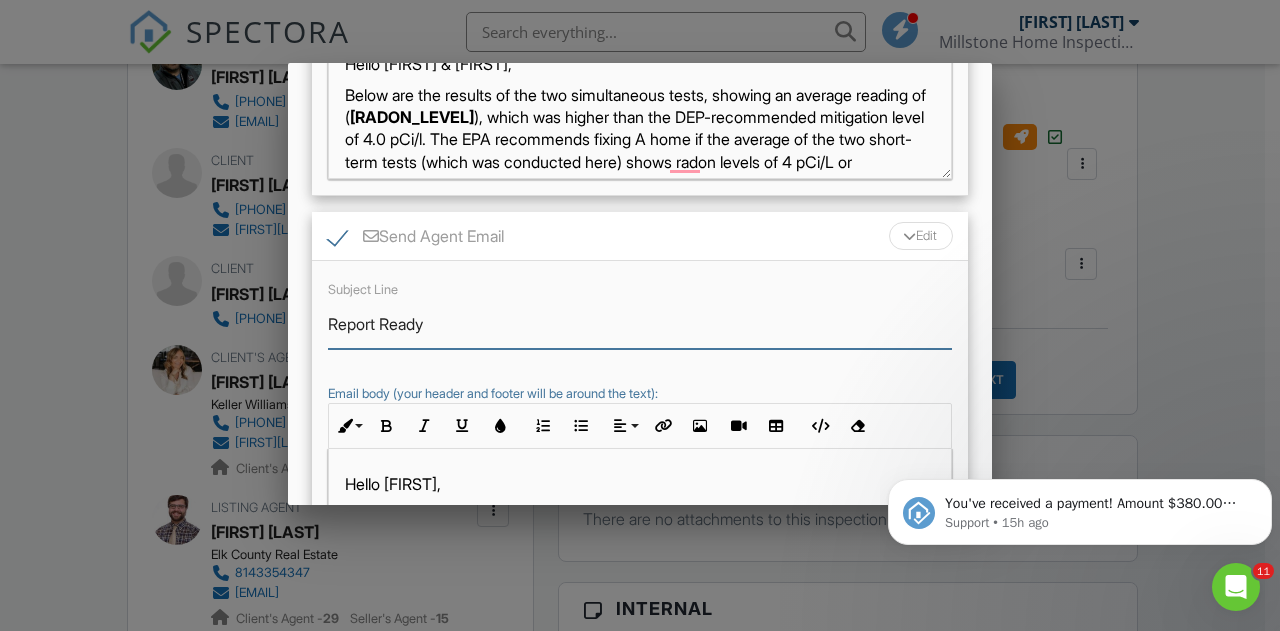 click on "Subject Line
Report Ready
Email body (your header and footer will be around the text):
Inline Style XLarge Large Normal Small Light Small/Light Bold Italic Underline Colors Ordered List Unordered List Align Align Left Align Center Align Right Align Justify Insert Link Insert Image Insert Video Insert Table Code View Clear Formatting Hello Cheyenne, Your buyer's reports for 615 Sunset Rd are ready. You can view them by clicking on the links below: View Residential Home Inspection View WOOD DESTROYING PEST REPORT - NPMA-33 View Radon Test - Elevated Please remember to  bookmark  the above link, save the report as a PDF file or print if you wish to view again. Note: For a home inspection, you click the REPORT TOOLS tab in the upper right corner of the online report, you and the buyer can easily create a list of repairs by simply checking the boxes which can then be emailed directly to the listing agent or seller.   Troy Baughman - CPI Inspector/Owner - Millstone Home Inspections Call (814-771-7737)" at bounding box center [640, 438] 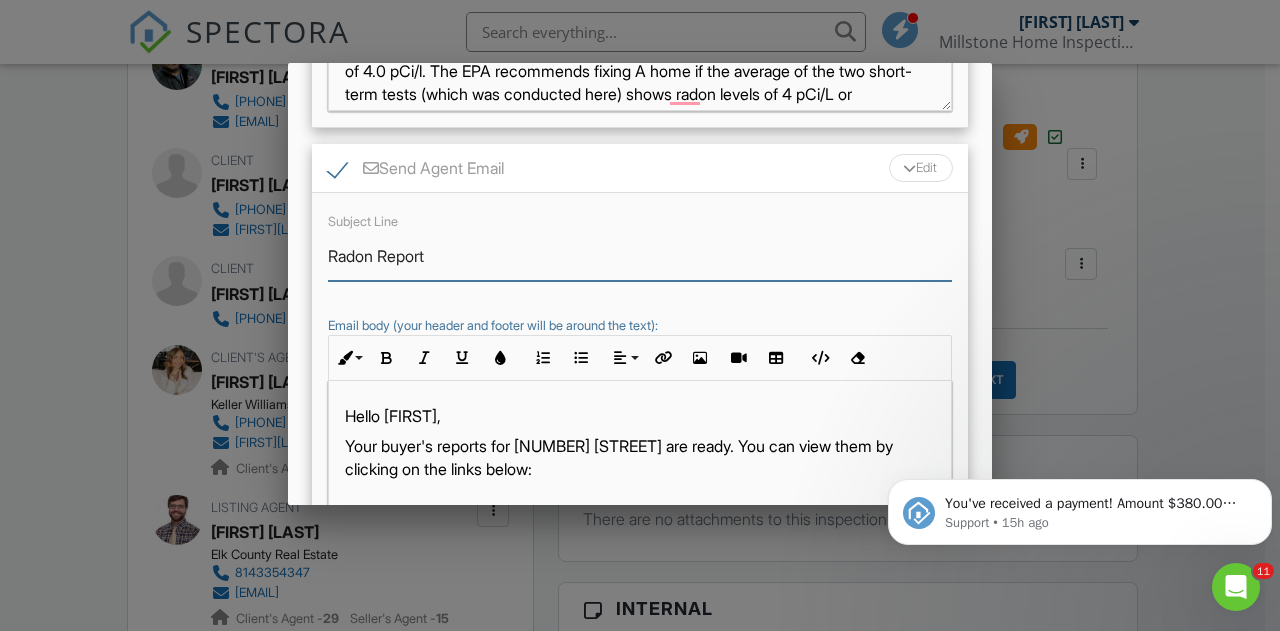 scroll, scrollTop: 600, scrollLeft: 0, axis: vertical 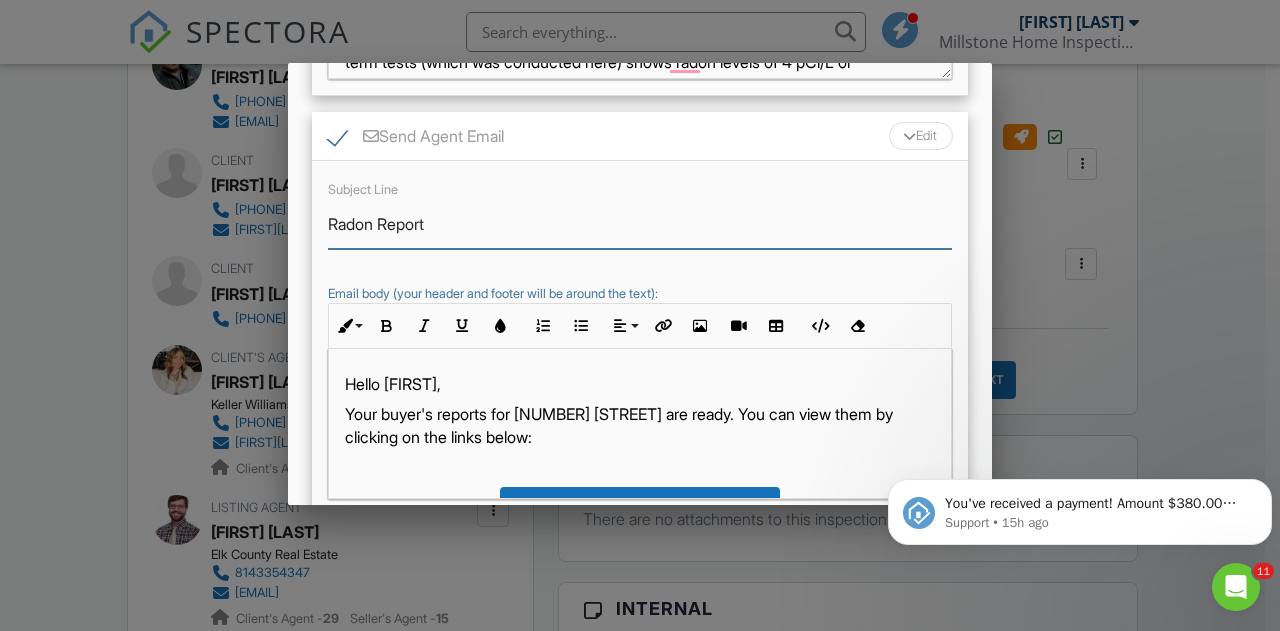 type on "Radon Report" 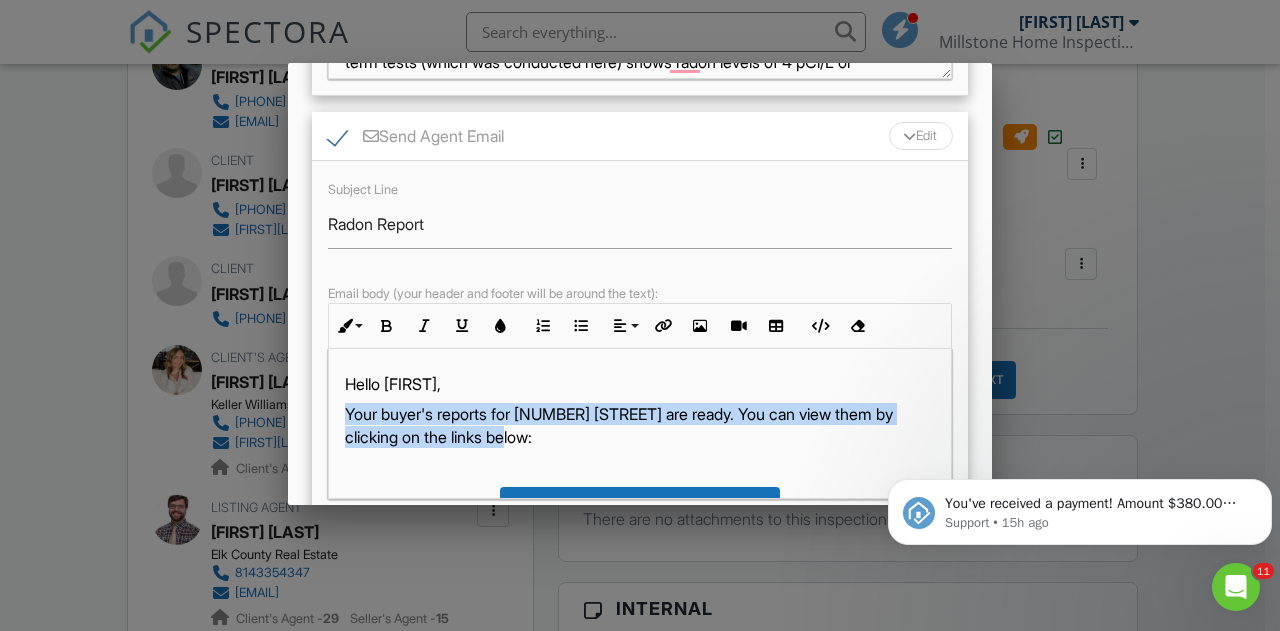 drag, startPoint x: 554, startPoint y: 435, endPoint x: 351, endPoint y: 413, distance: 204.18864 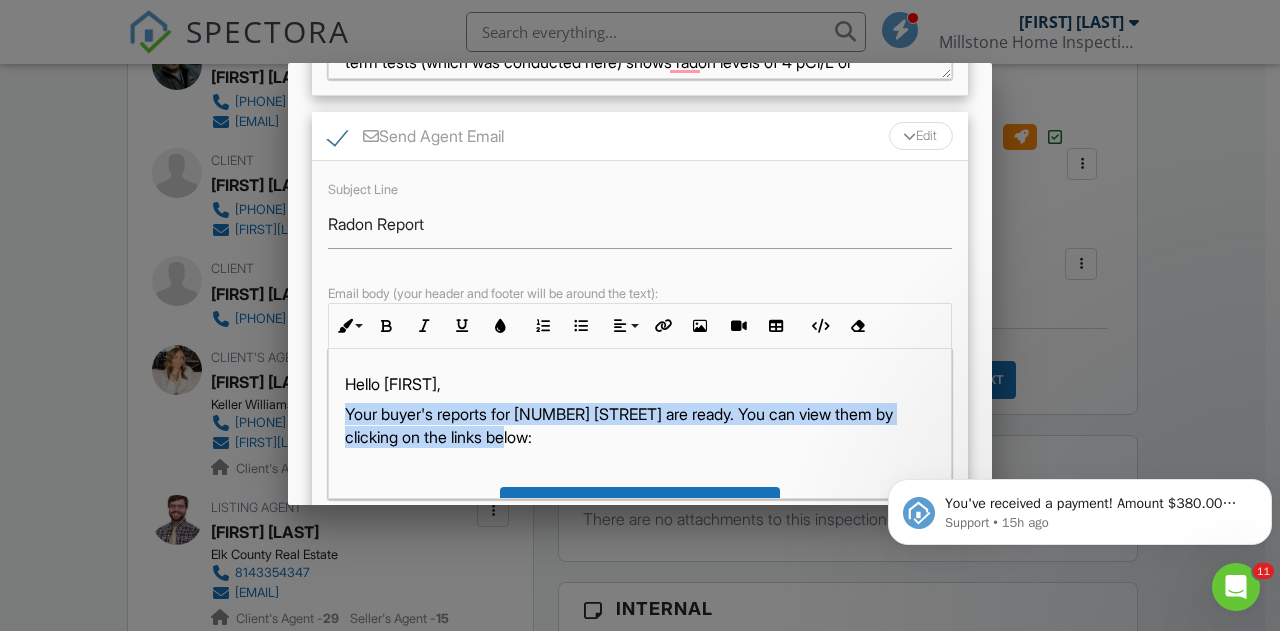 click on "Hello Cheyenne, Your buyer's reports for 615 Sunset Rd are ready. You can view them by clicking on the links below: View Residential Home Inspection View WOOD DESTROYING PEST REPORT - NPMA-33 View Radon Test - Elevated Please remember to  bookmark  the above link, save the report as a PDF file or print if you wish to view again. Note: For a home inspection, you click the REPORT TOOLS tab in the upper right corner of the online report, you and the buyer can easily create a list of repairs by simply checking the boxes which can then be emailed directly to the listing agent or seller.    If the buyer had other services performed such as radon, water quality or mold testing, these results will be emailed to you once they are analyzed. Thank you again for using my inspection company as a choice for your buyers. If you have any questions about the reports please feel free to call me anytime. Troy Baughman - CPI Inspector/Owner - Millstone Home Inspections Home, Commercial, Radon, Pest, Water, Septic, Mold" at bounding box center [640, 797] 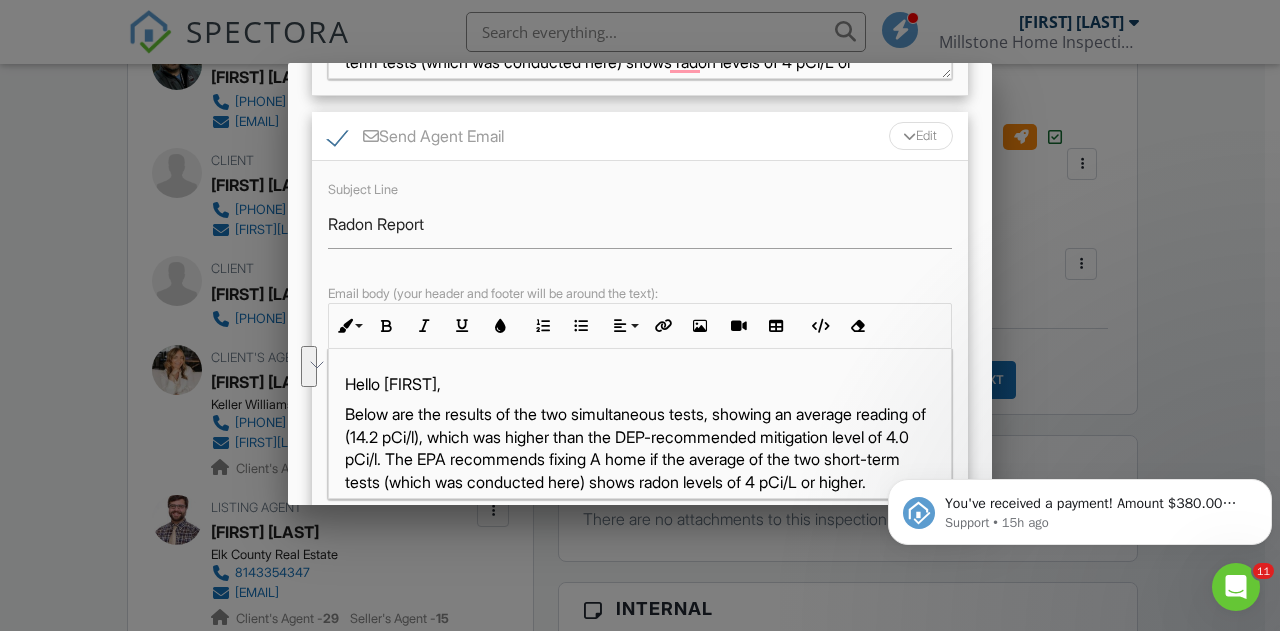 scroll, scrollTop: 16, scrollLeft: 0, axis: vertical 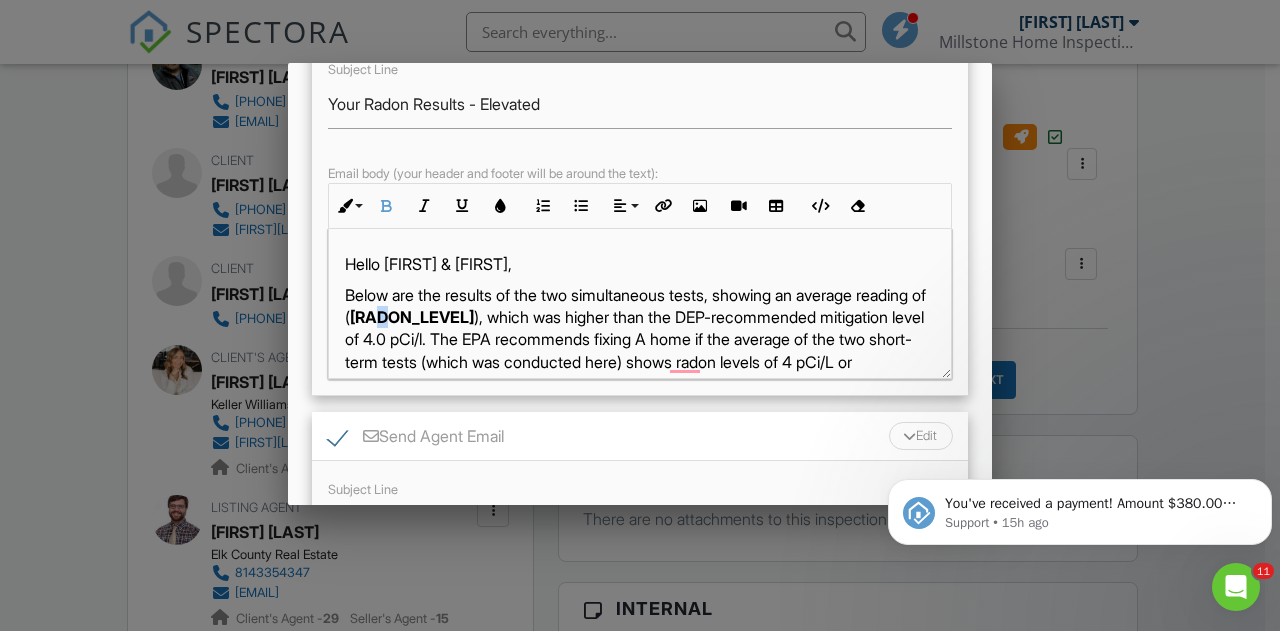 click on "14.2 pCi/l" at bounding box center [412, 317] 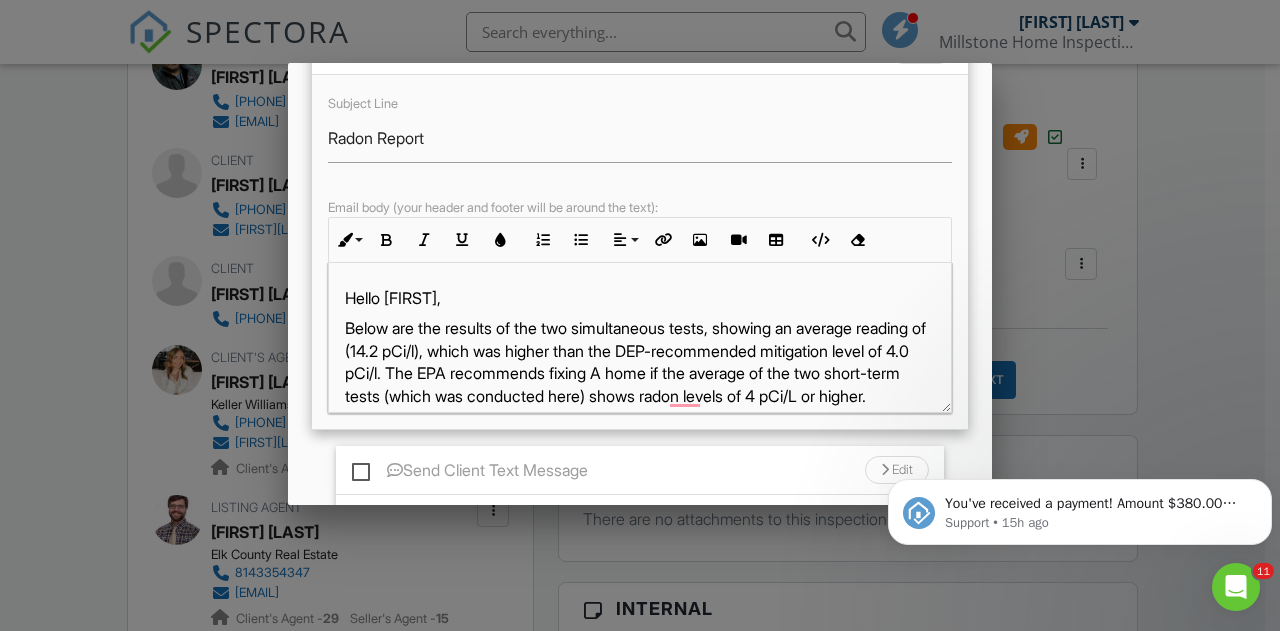 scroll, scrollTop: 700, scrollLeft: 0, axis: vertical 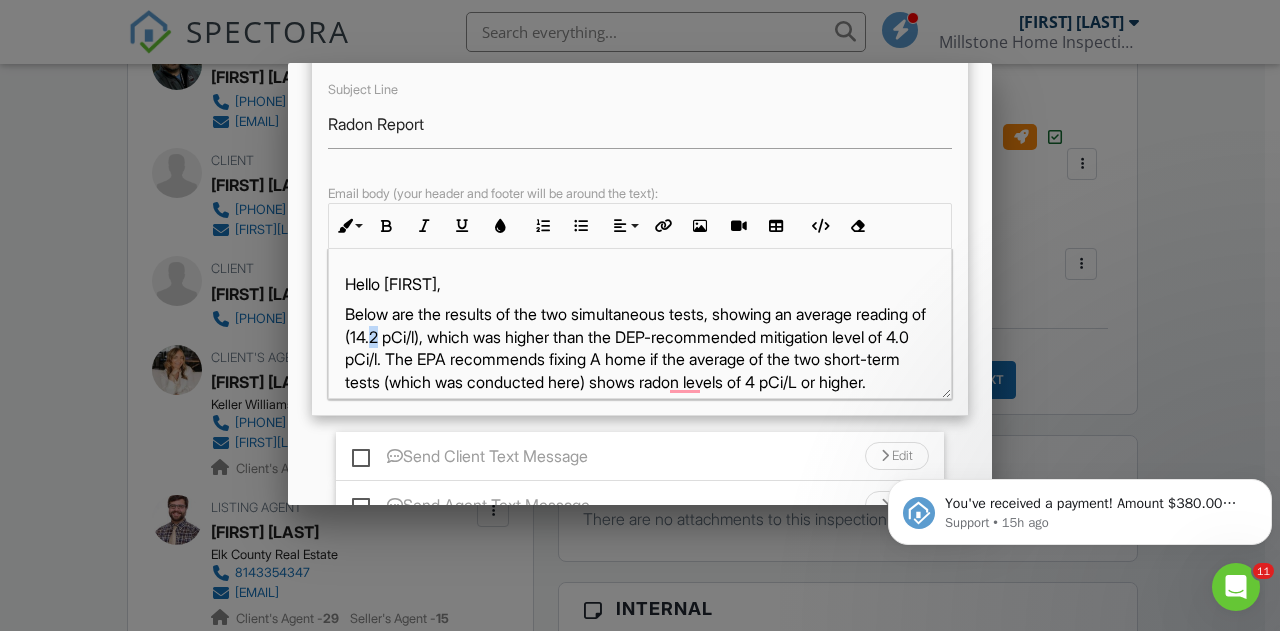 click on "Below are the results of the two simultaneous tests, showing an average reading of (14.2 pCi/l), which was higher than the DEP-recommended mitigation level of 4.0 pCi/l. The EPA recommends fixing A home if the average of the two short-term tests (which was conducted here) shows radon levels of 4 pCi/L or higher.  ​ ​" at bounding box center (640, 348) 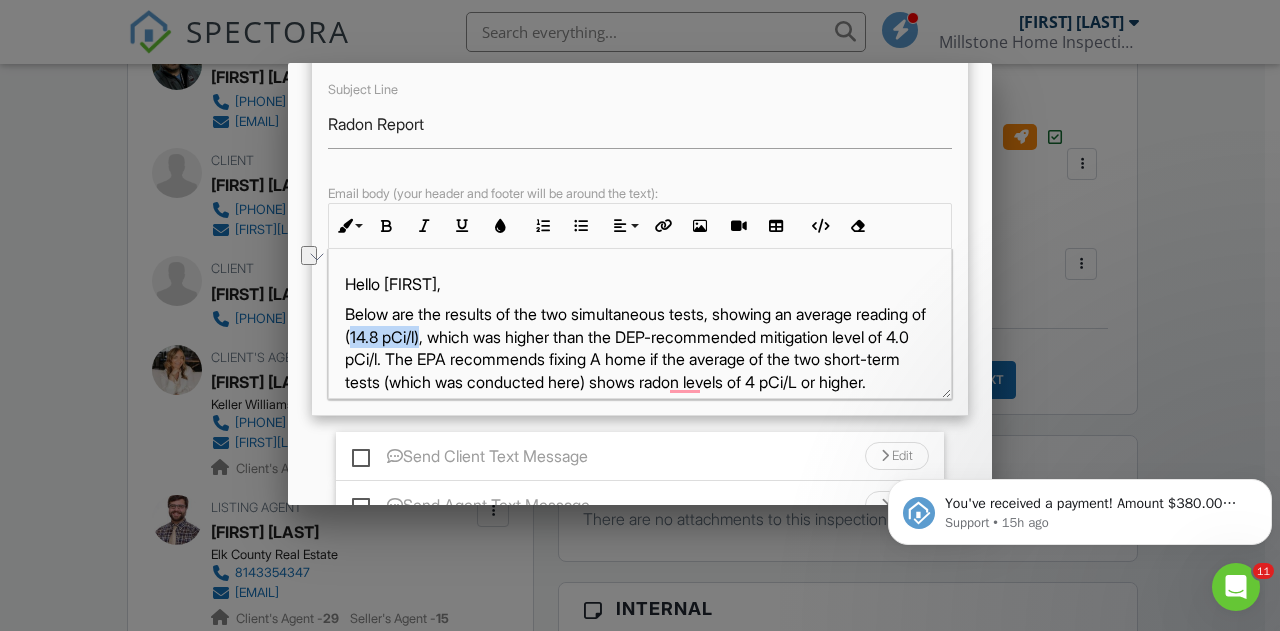 drag, startPoint x: 504, startPoint y: 336, endPoint x: 432, endPoint y: 339, distance: 72.06247 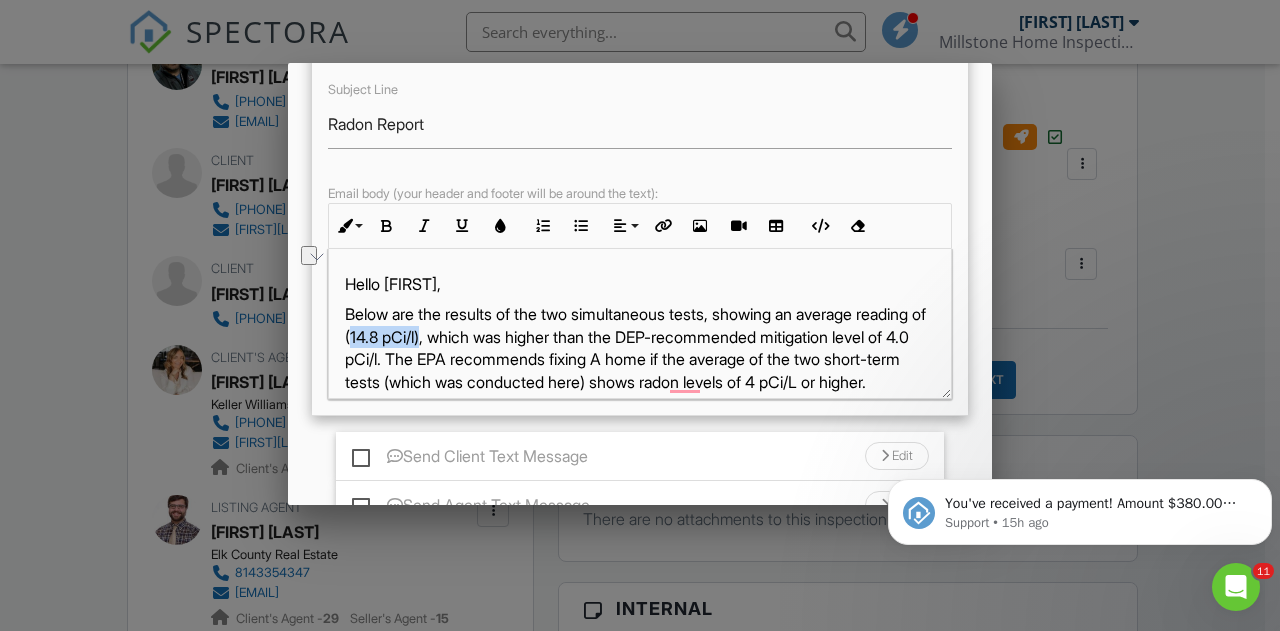 click on "Below are the results of the two simultaneous tests, showing an average reading of (14.8 pCi/l), which was higher than the DEP-recommended mitigation level of 4.0 pCi/l. The EPA recommends fixing A home if the average of the two short-term tests (which was conducted here) shows radon levels of 4 pCi/L or higher." at bounding box center (640, 348) 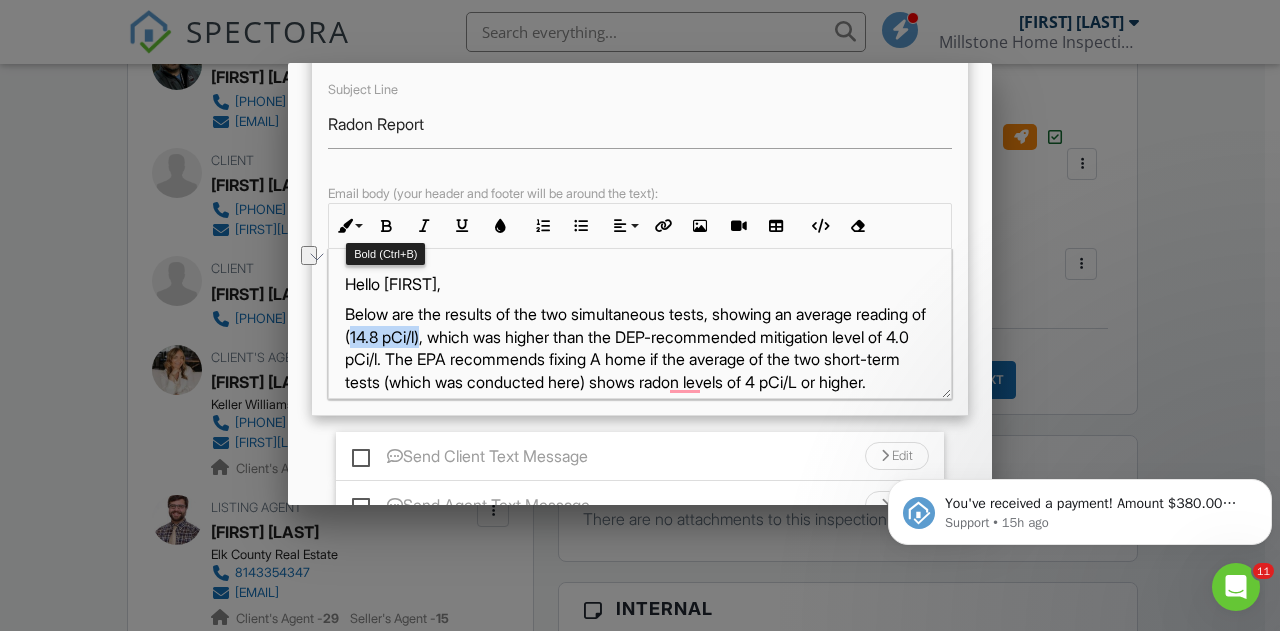 drag, startPoint x: 384, startPoint y: 226, endPoint x: 410, endPoint y: 243, distance: 31.06445 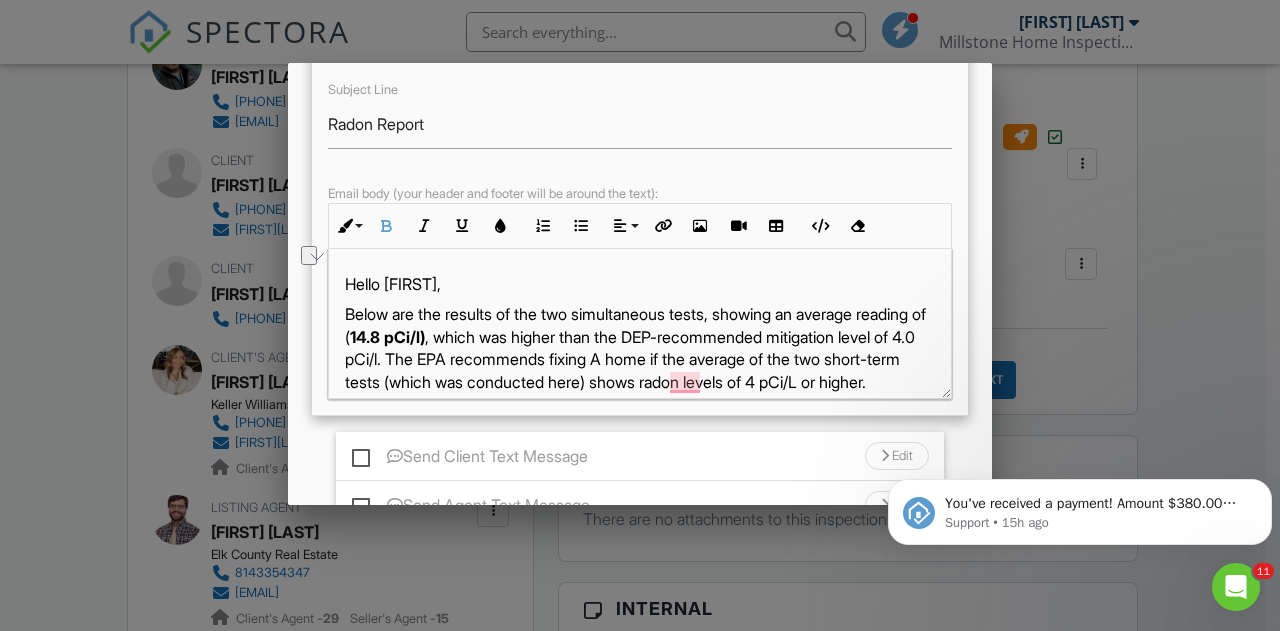 scroll, scrollTop: 160, scrollLeft: 0, axis: vertical 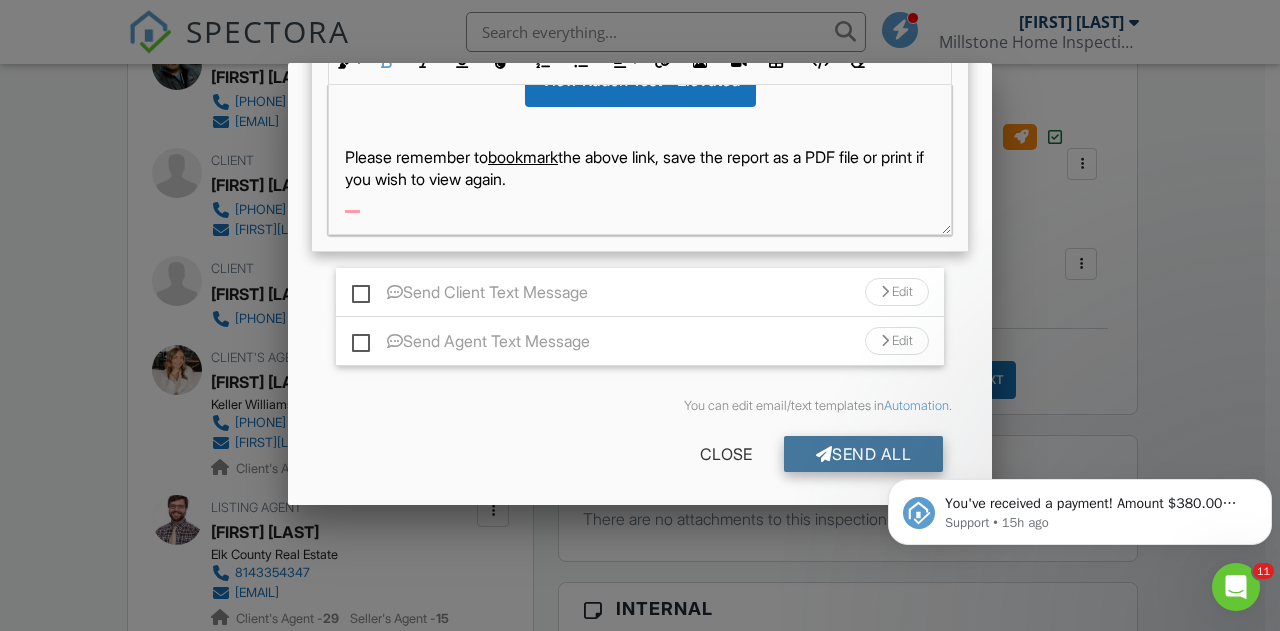 click on "Send All" at bounding box center (864, 454) 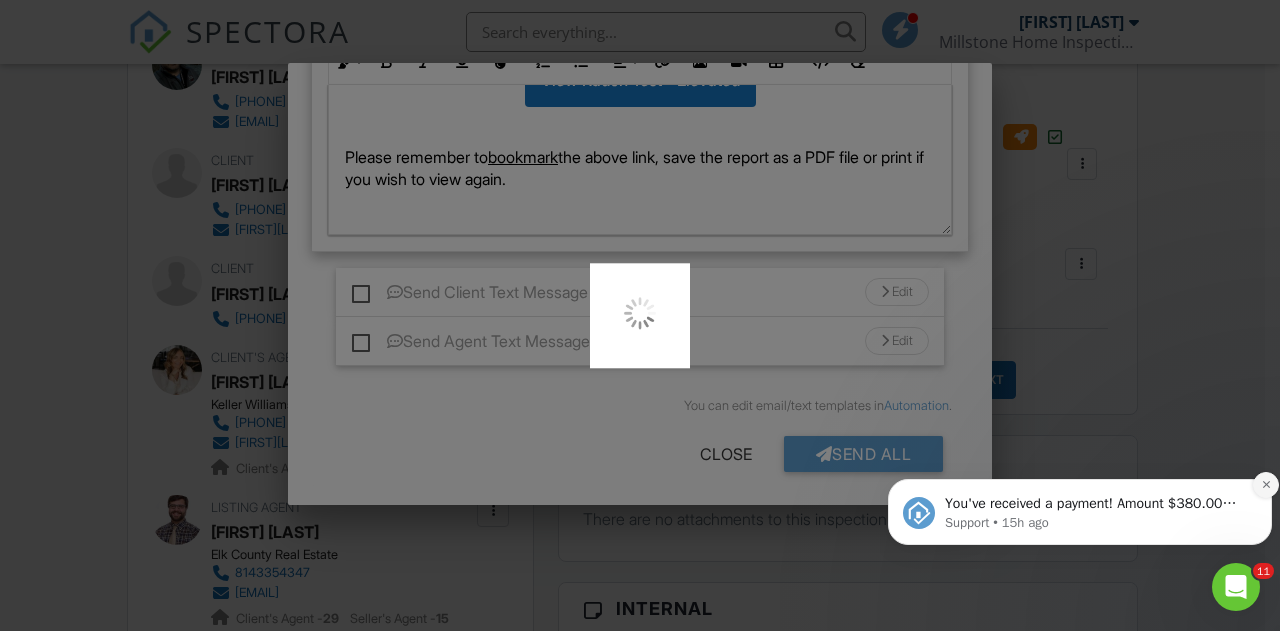 click 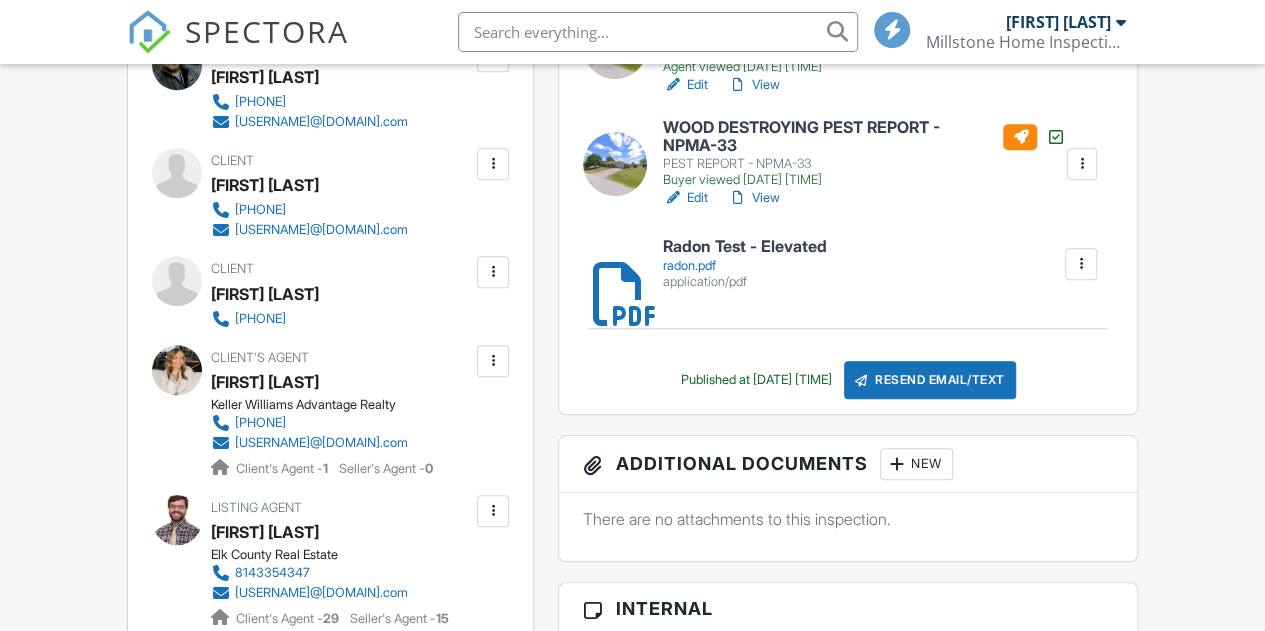 scroll, scrollTop: 700, scrollLeft: 0, axis: vertical 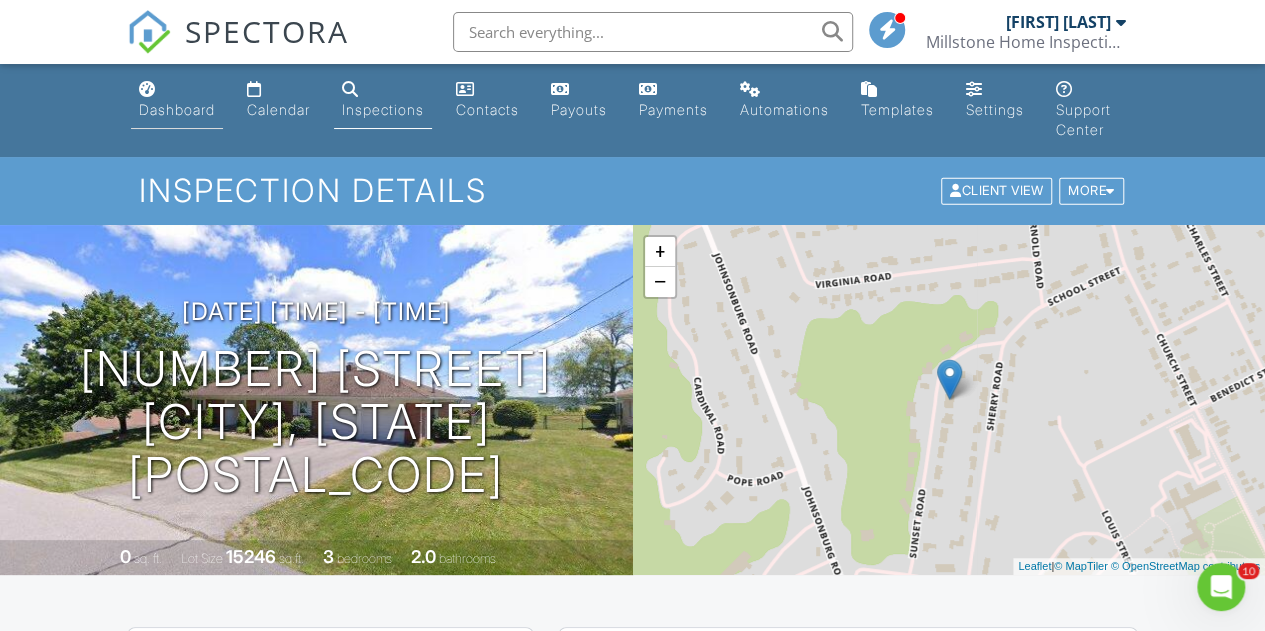 click on "Dashboard" at bounding box center [177, 109] 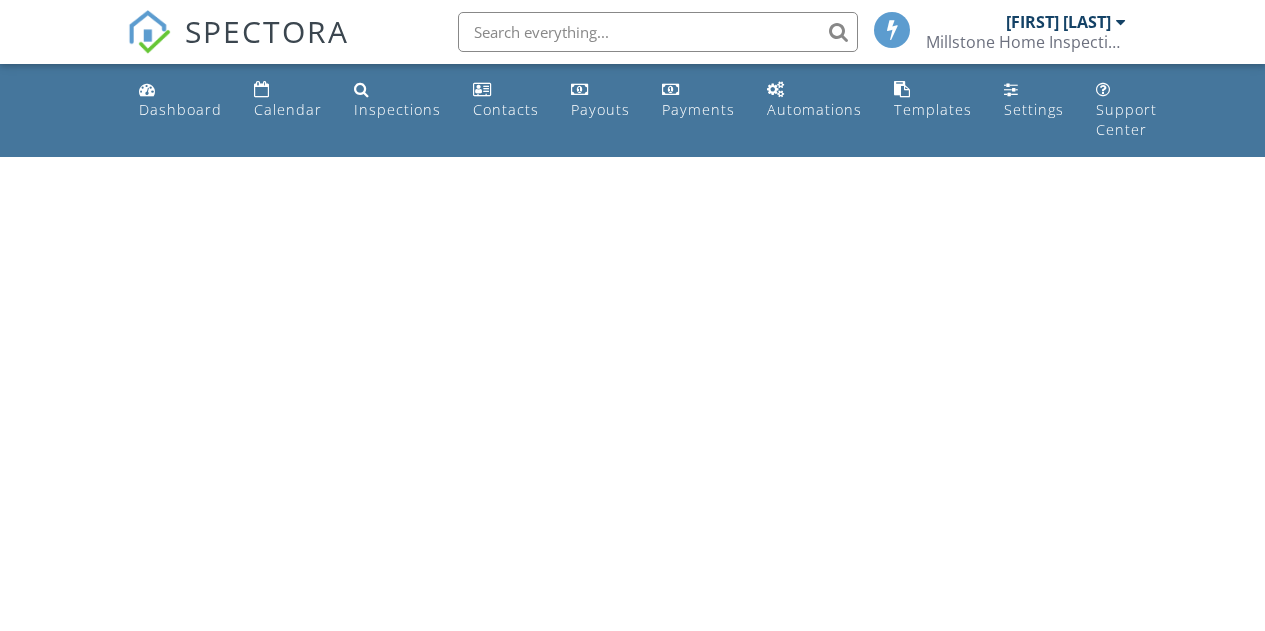 scroll, scrollTop: 0, scrollLeft: 0, axis: both 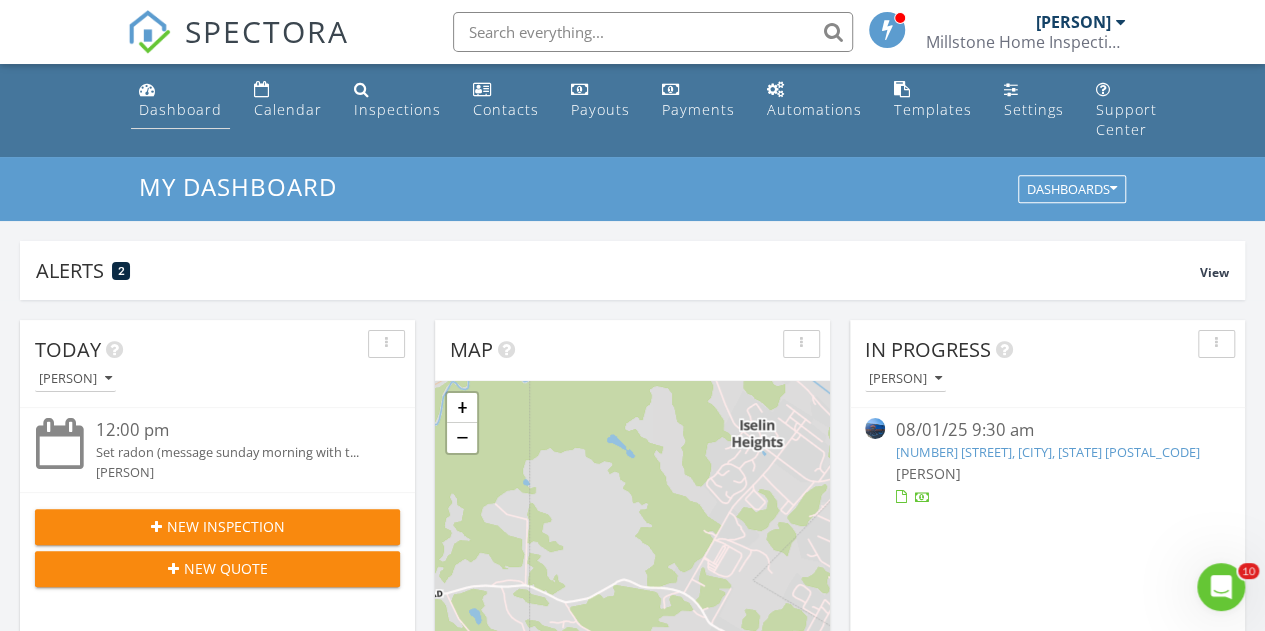 click on "Dashboard" at bounding box center [180, 109] 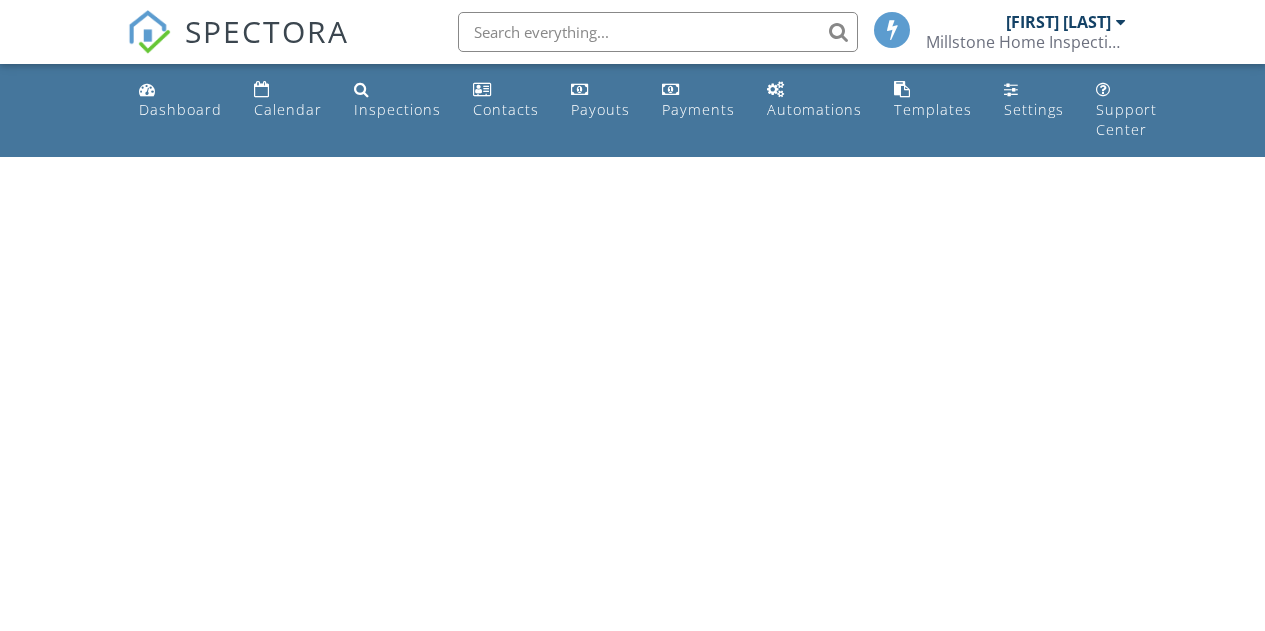 scroll, scrollTop: 0, scrollLeft: 0, axis: both 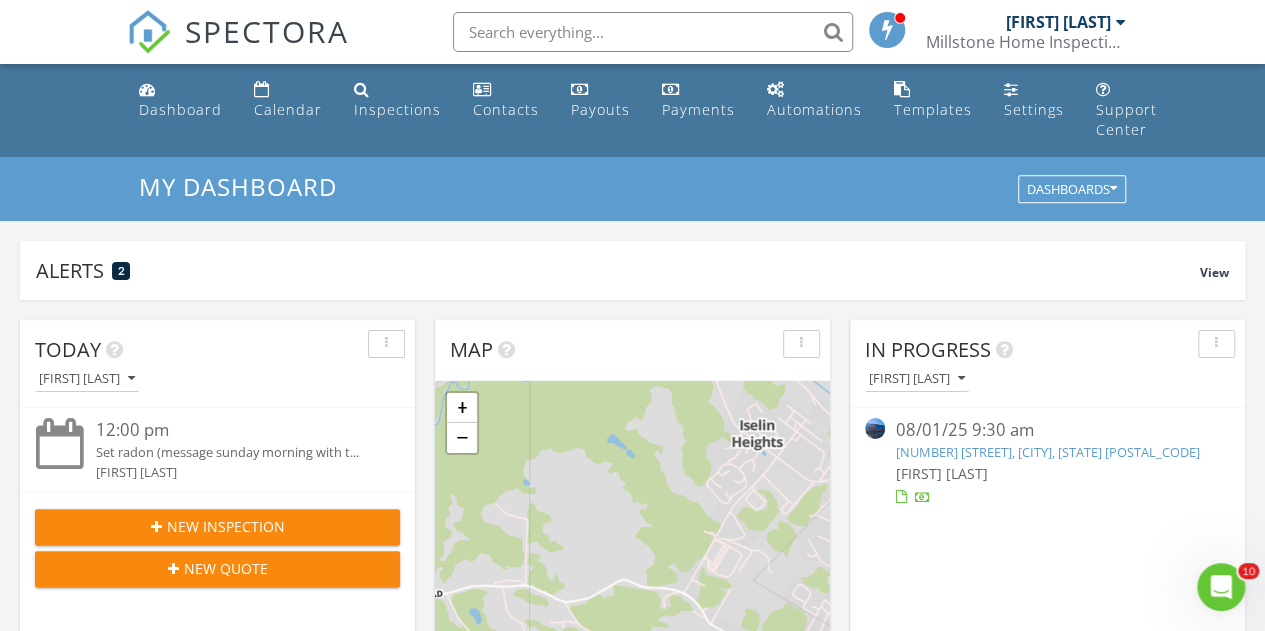 click on "[NUMBER] [STREET], [CITY], [STATE] [POSTAL_CODE]" at bounding box center (1047, 452) 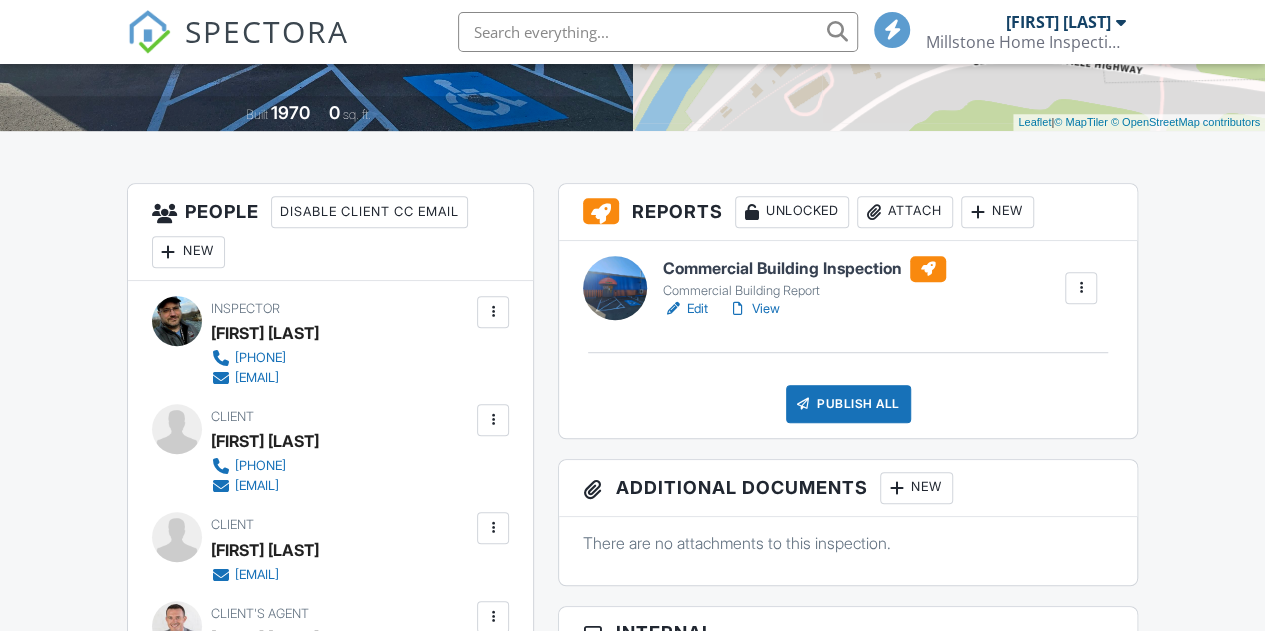 scroll, scrollTop: 500, scrollLeft: 0, axis: vertical 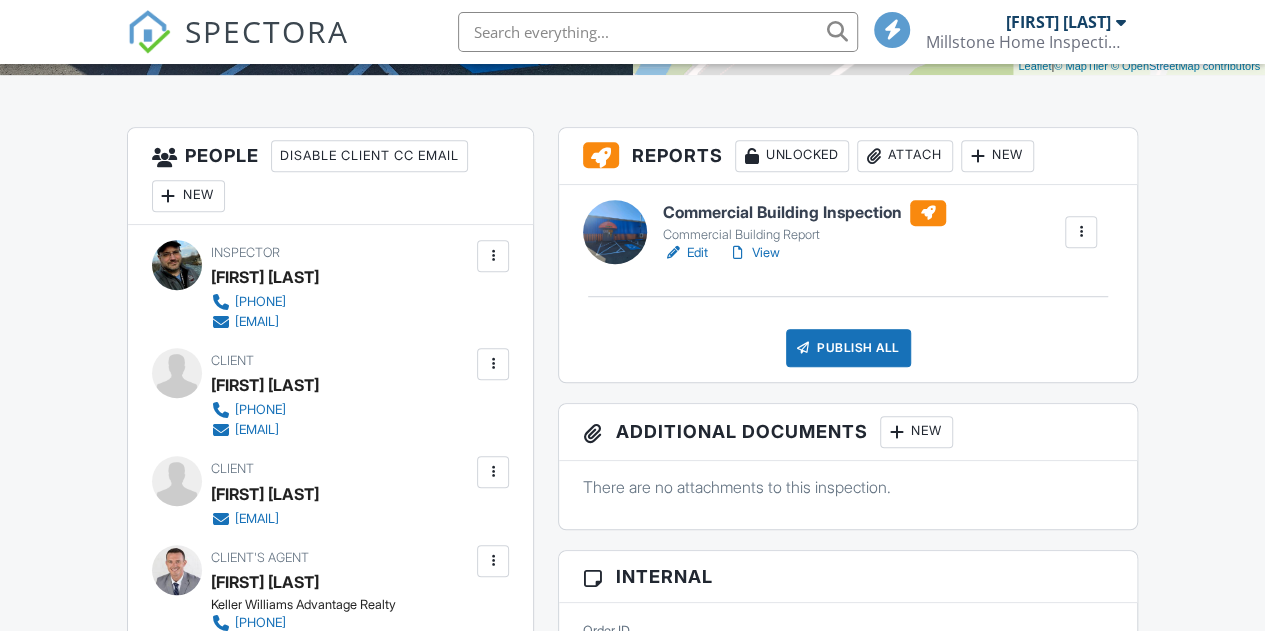 click on "Edit" at bounding box center (685, 253) 